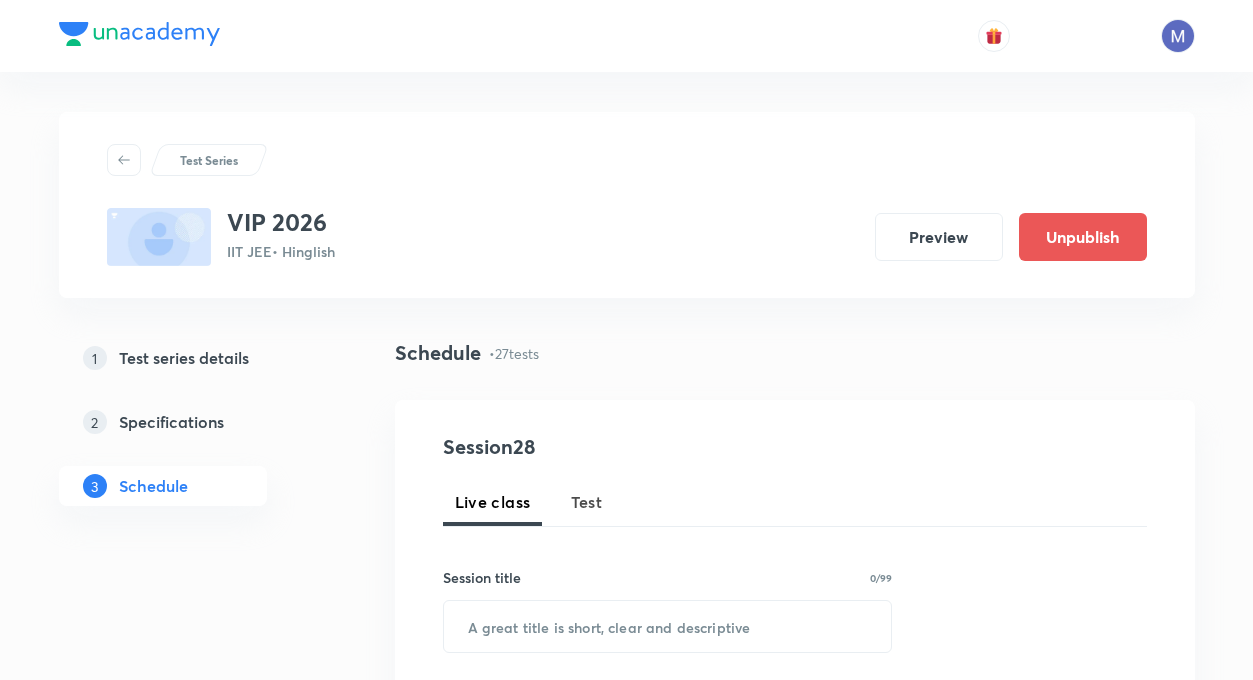 scroll, scrollTop: 0, scrollLeft: 0, axis: both 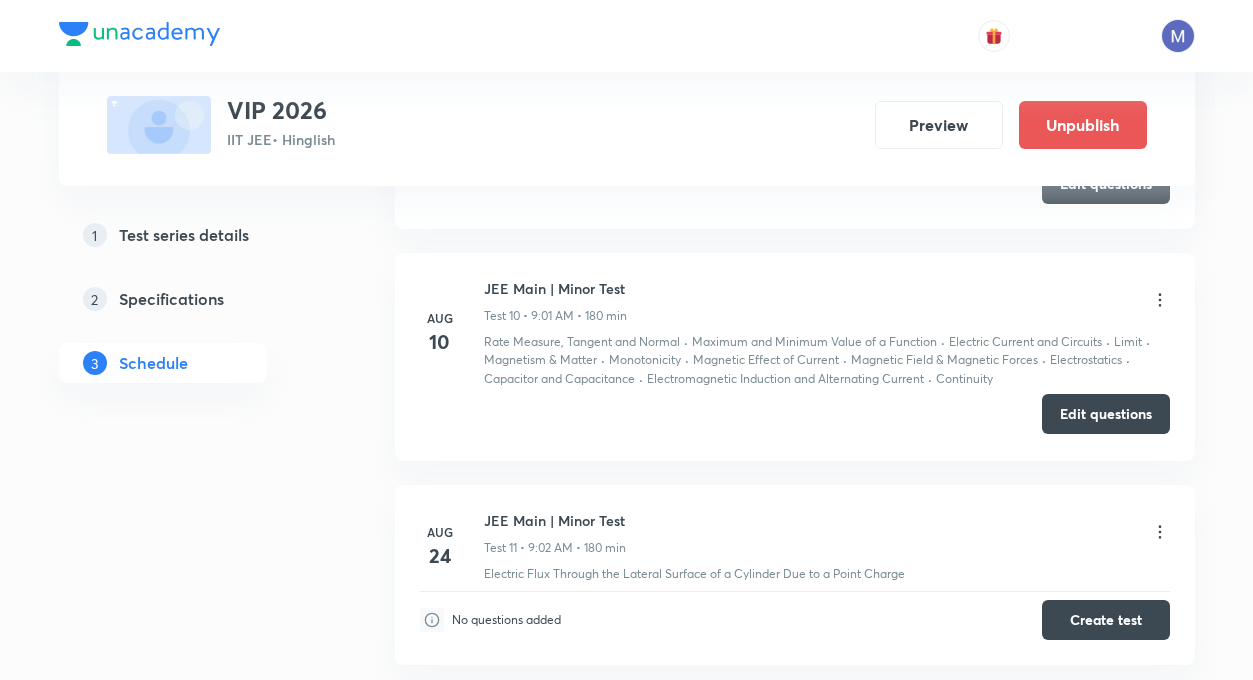 click on "Edit questions" at bounding box center (1106, 414) 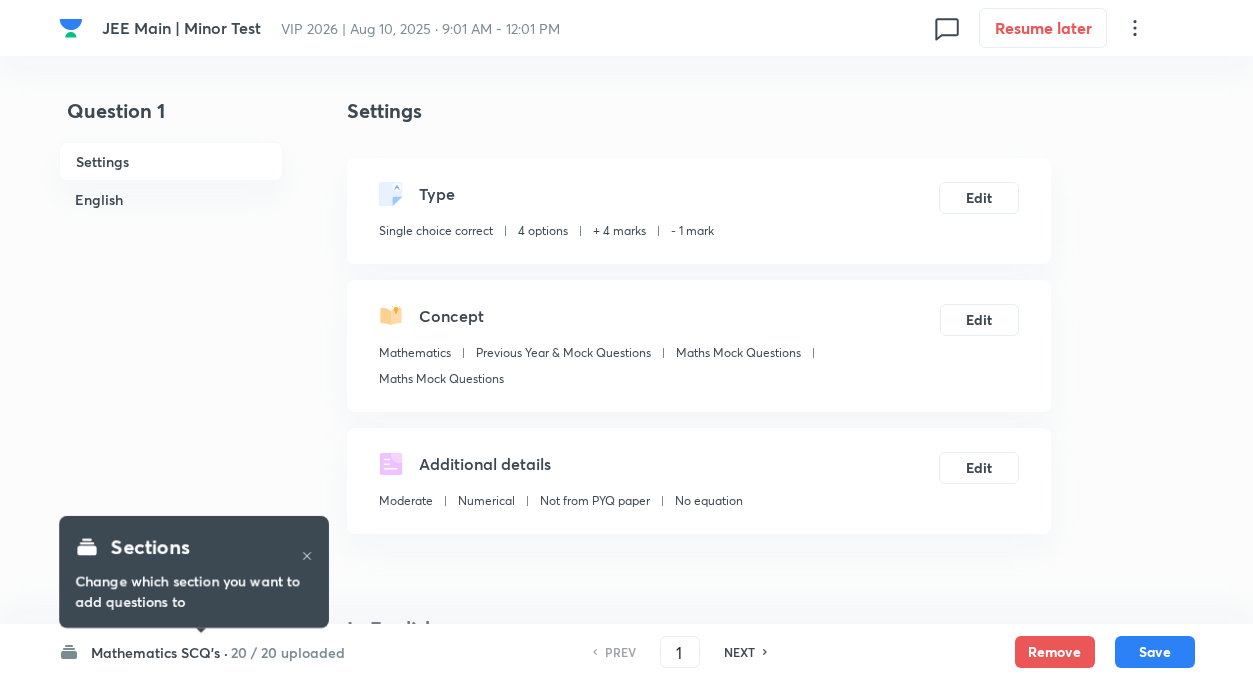 scroll, scrollTop: 0, scrollLeft: 0, axis: both 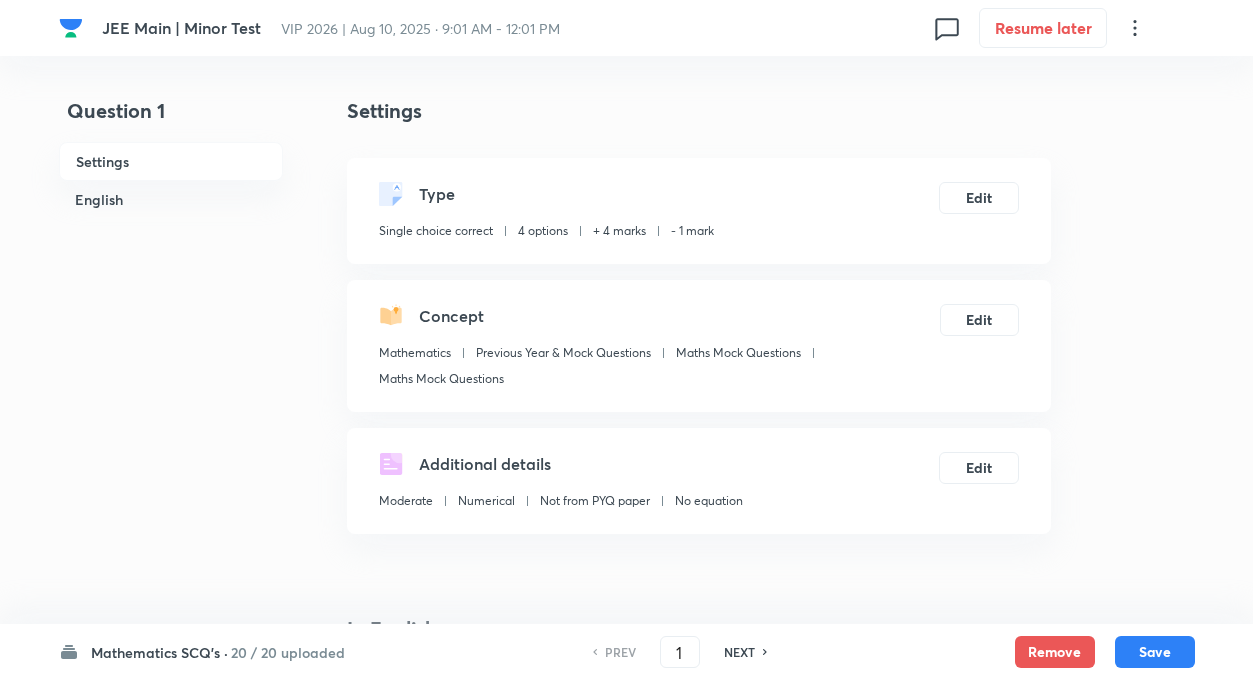 click on "20 / 20 uploaded" at bounding box center [288, 652] 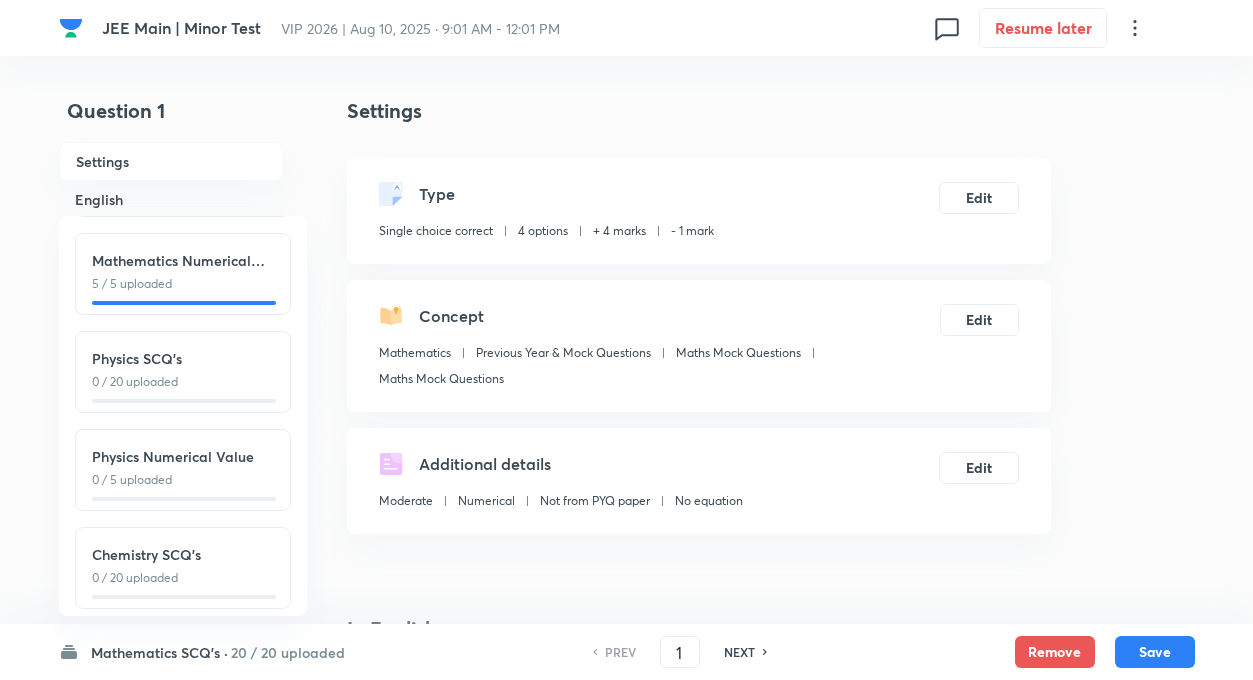 scroll, scrollTop: 221, scrollLeft: 0, axis: vertical 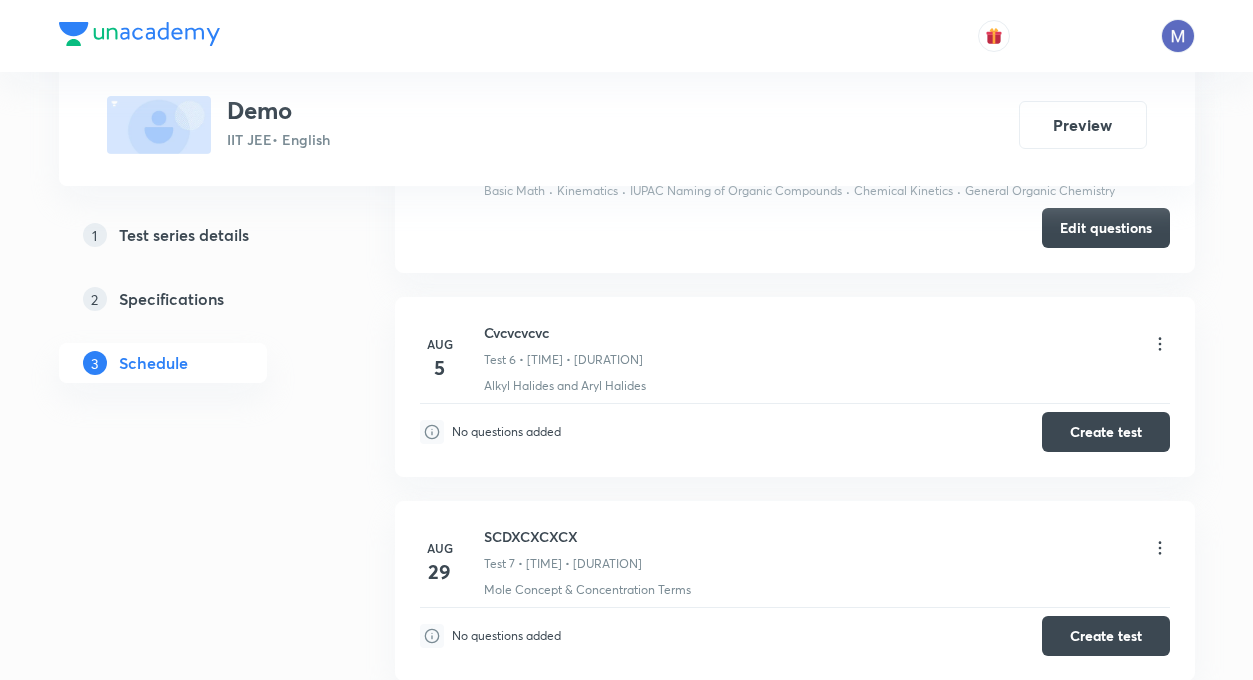 click on "Test Series Demo IIT JEE  • English Preview 1 Test series details 2 Specifications 3 Schedule Schedule •  8  tests Session  9 Live class Test Session title 0/99 ​ Schedule for Aug 5, 2025, 4:18 PM ​ Duration (in minutes) ​ Sub-concepts ​ Add Cancel Jun 29 Mole Test 1 • 9:00 PM • 180 min Determinant · Sequence & Series · Atomic Structure · Particle Kinematics · General Topics & Mole Concept · Laws of Motion & Friction · Trigonometry · Periodic Table & Periodic Properties · Quadratic Equation · Work, Energy & Power · Centre of Mass, Impulse and Collisions · Redox Reactions Edit questions Jun 30 Ddd Test 2 • 5:07 PM • 180 min Sequence & Series · Kinematics · General Topics & Mole Concept · Periodic Table & Periodic Properties · Quadratic Equation Edit questions Jul 6 Jee 6 july Test 3 • 2:00 PM • 180 min Sequence & Series · Kinematics · General Topics & Mole Concept · Periodic Table & Periodic Properties · Quadratic Equation Edit questions Jul 20 Jee25 · Straight line" at bounding box center [626, -417] 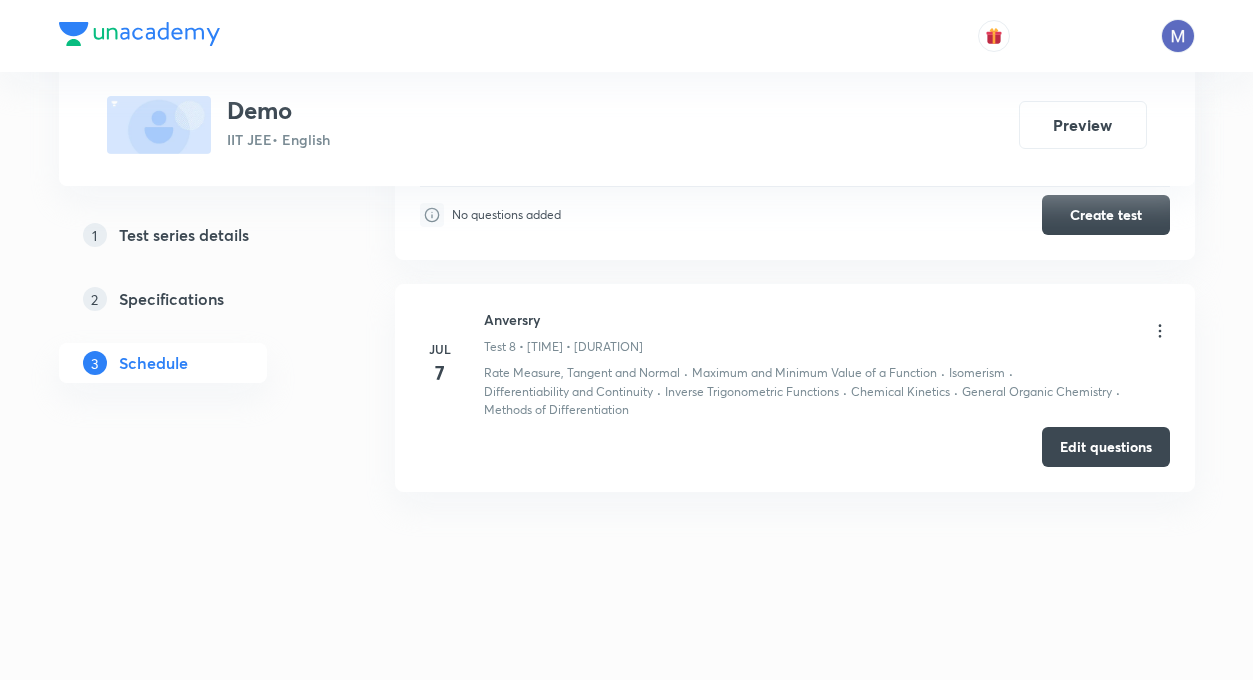 scroll, scrollTop: 2391, scrollLeft: 0, axis: vertical 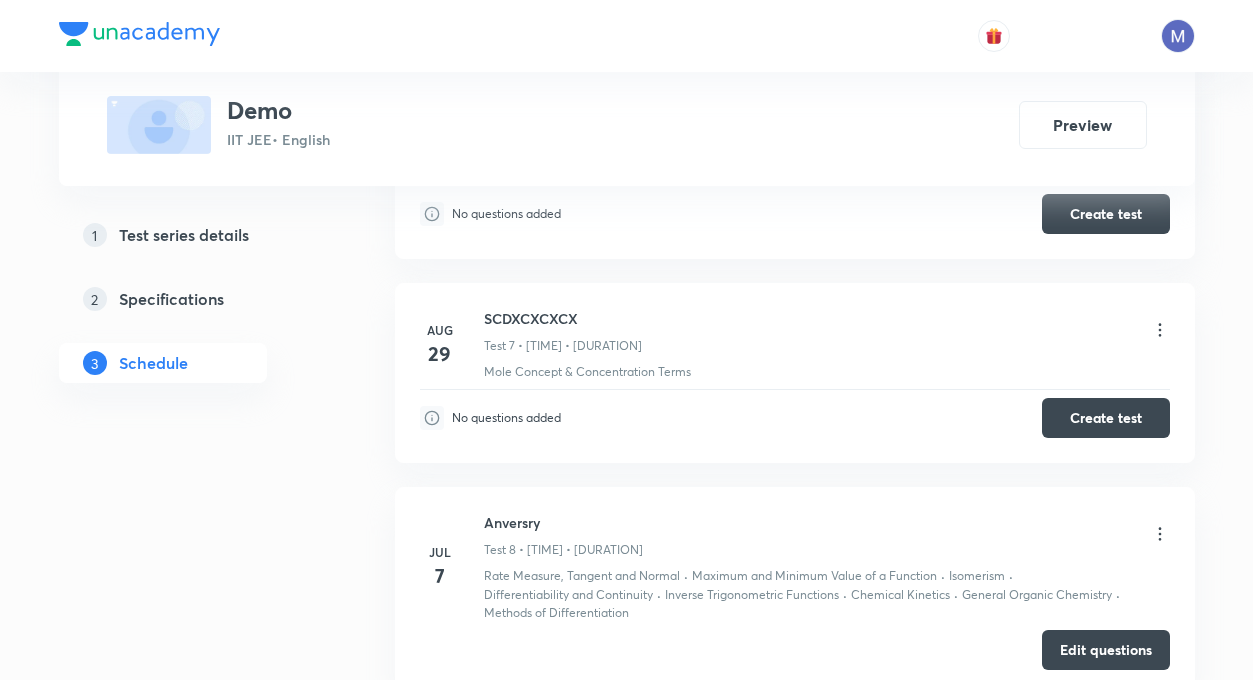 click 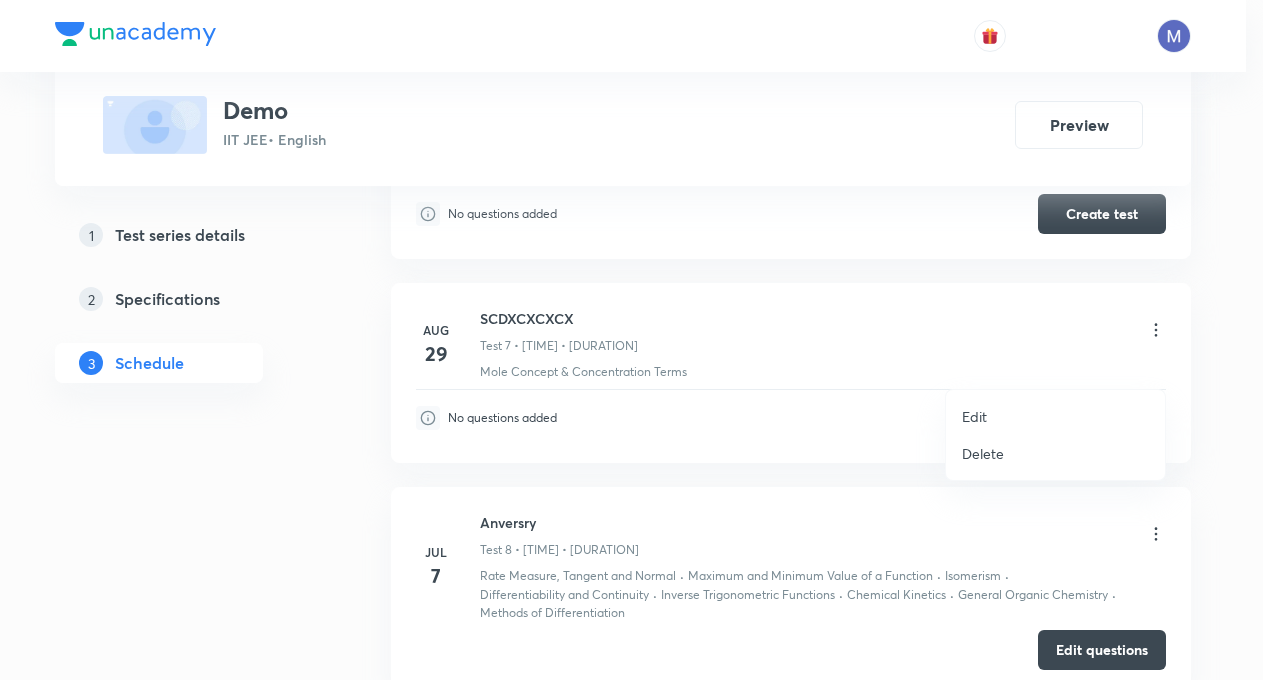 click on "Edit" at bounding box center [1055, 416] 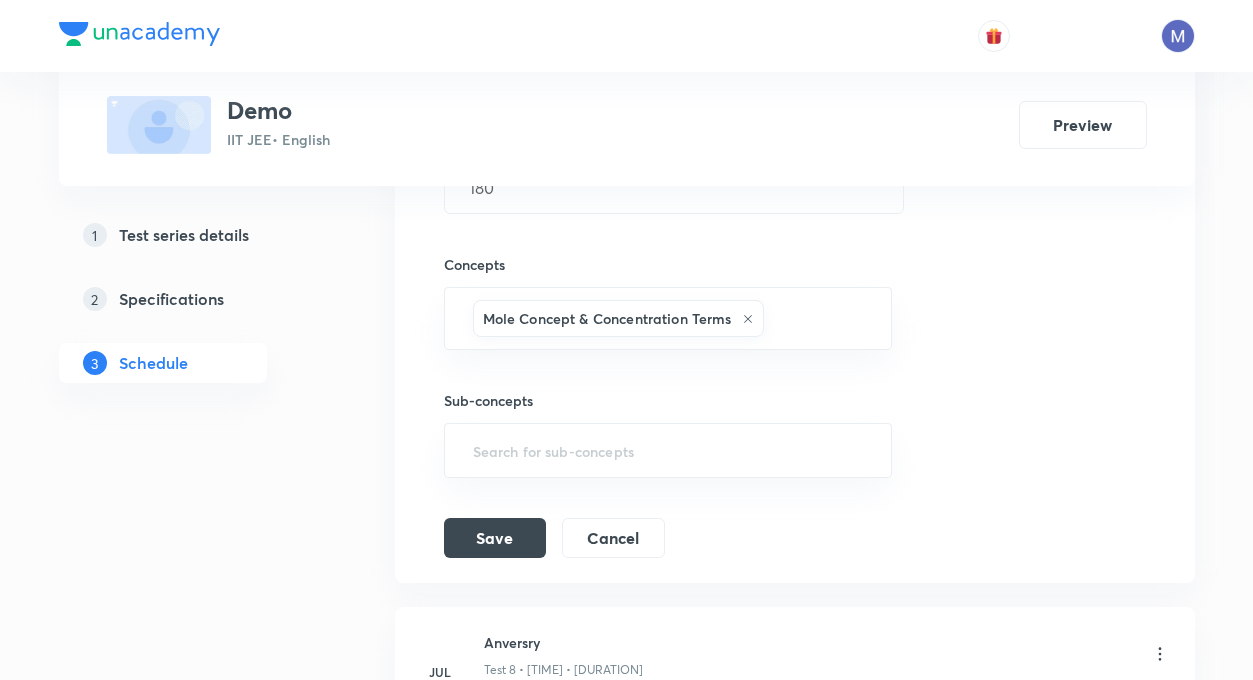 scroll, scrollTop: 1937, scrollLeft: 0, axis: vertical 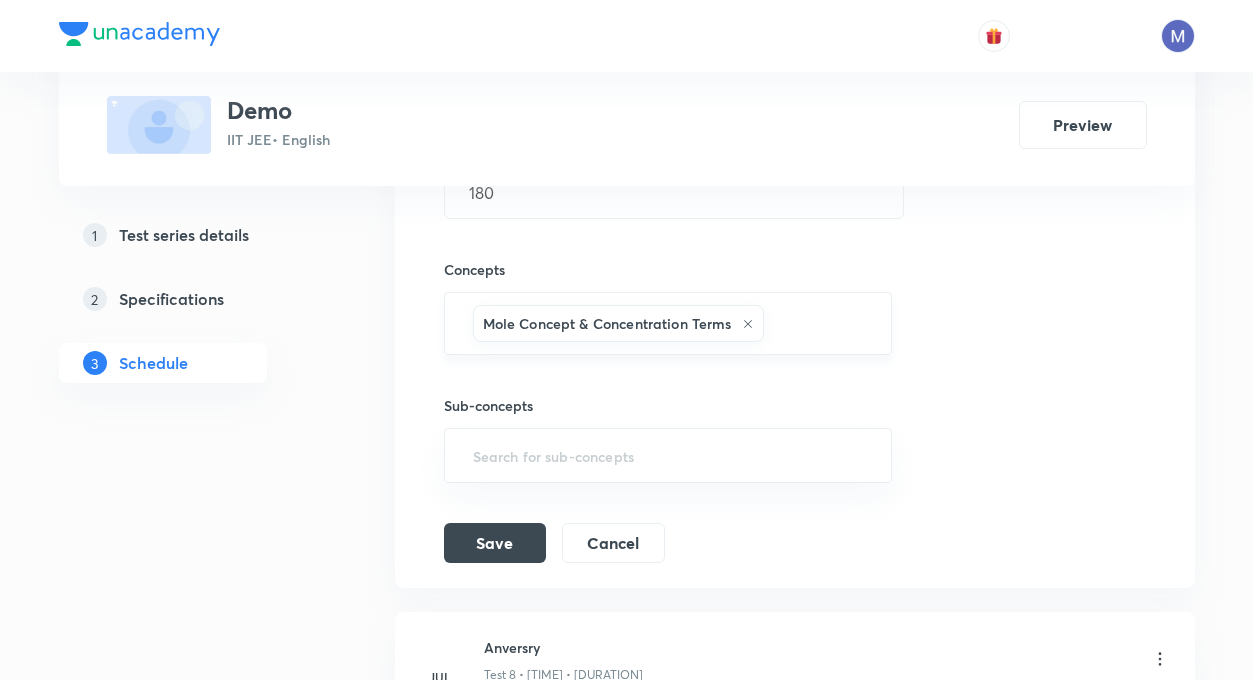 click 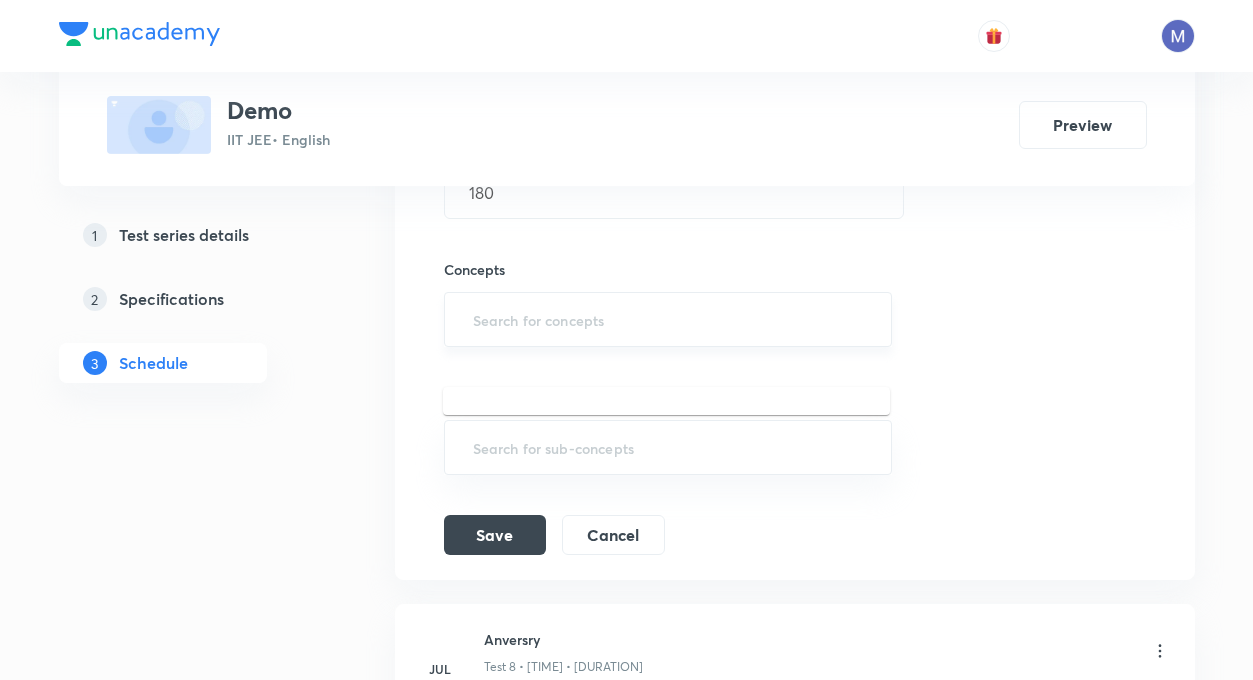 click at bounding box center [668, 319] 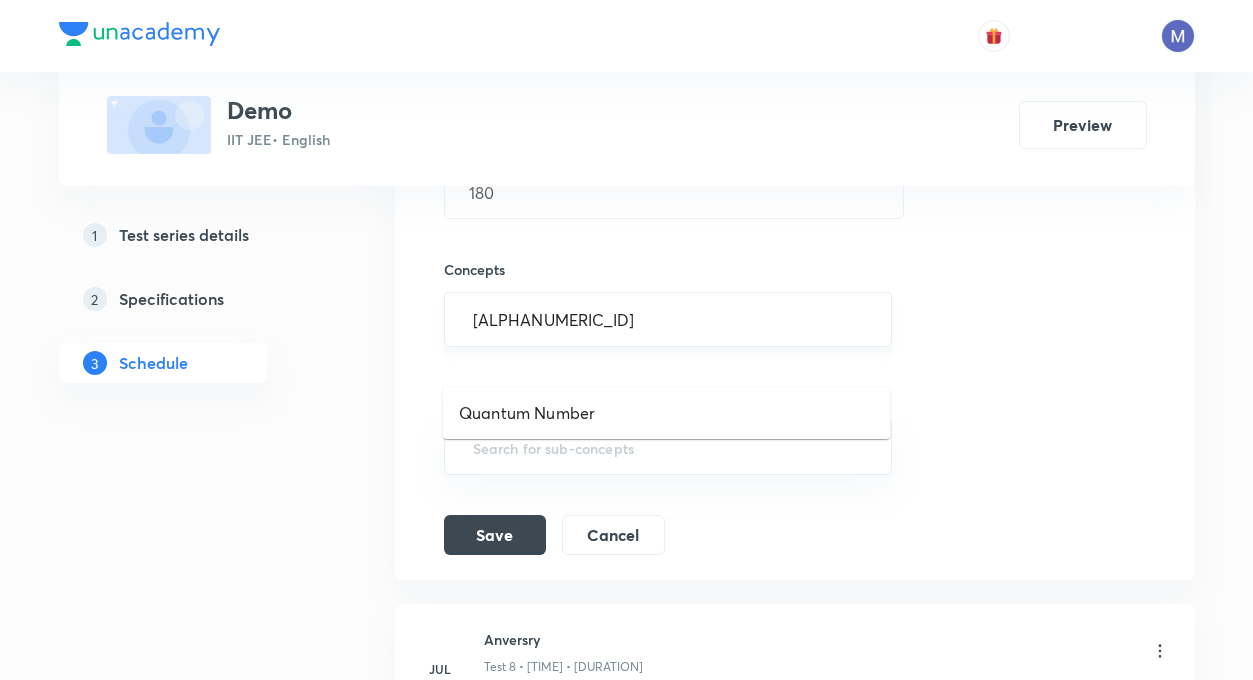 type on "quantum" 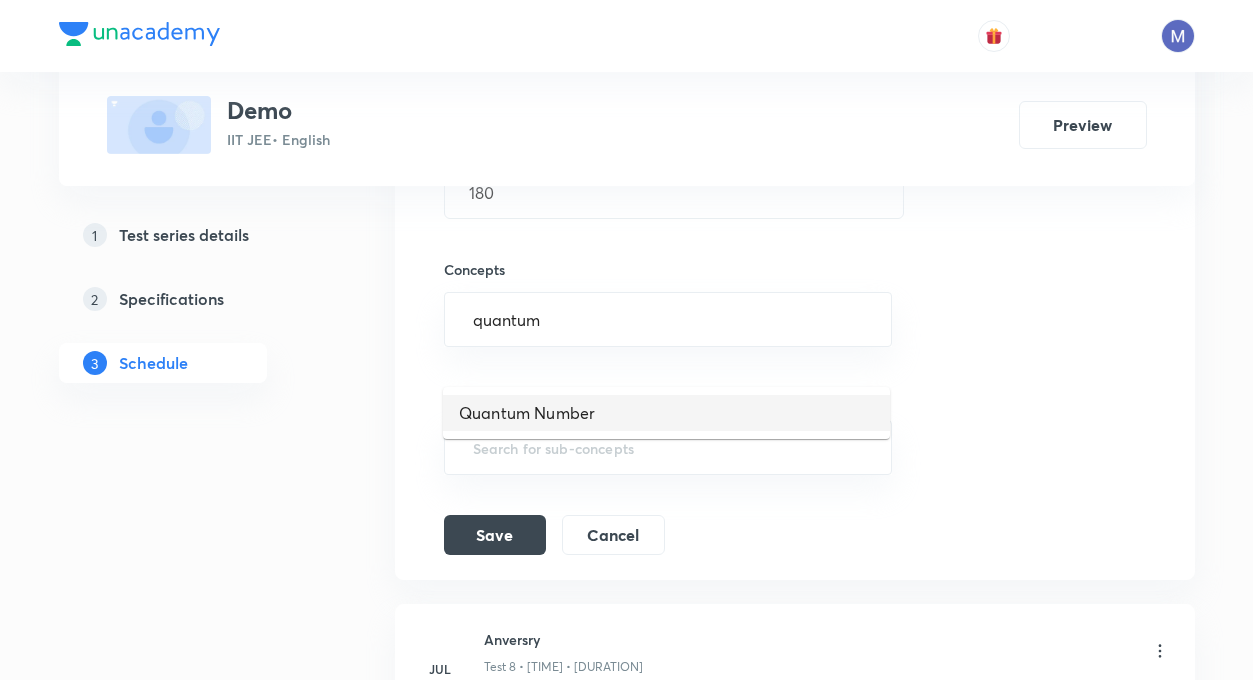 click on "Quantum Number" at bounding box center [666, 413] 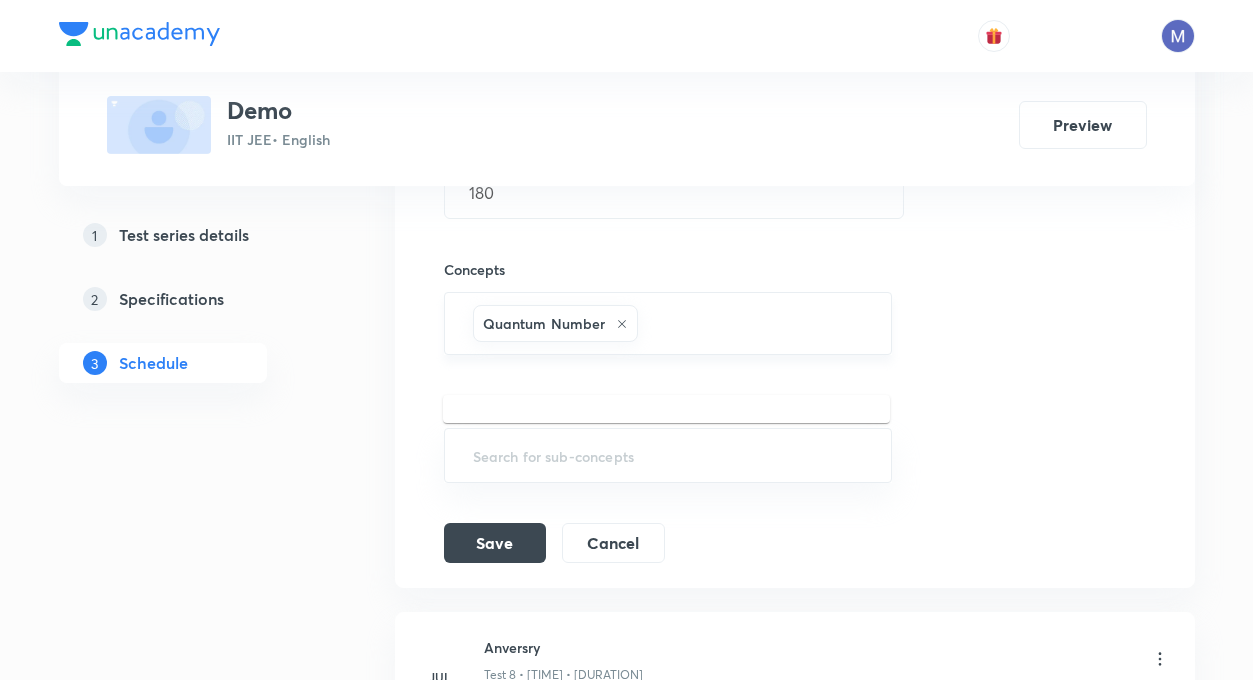 click at bounding box center (754, 323) 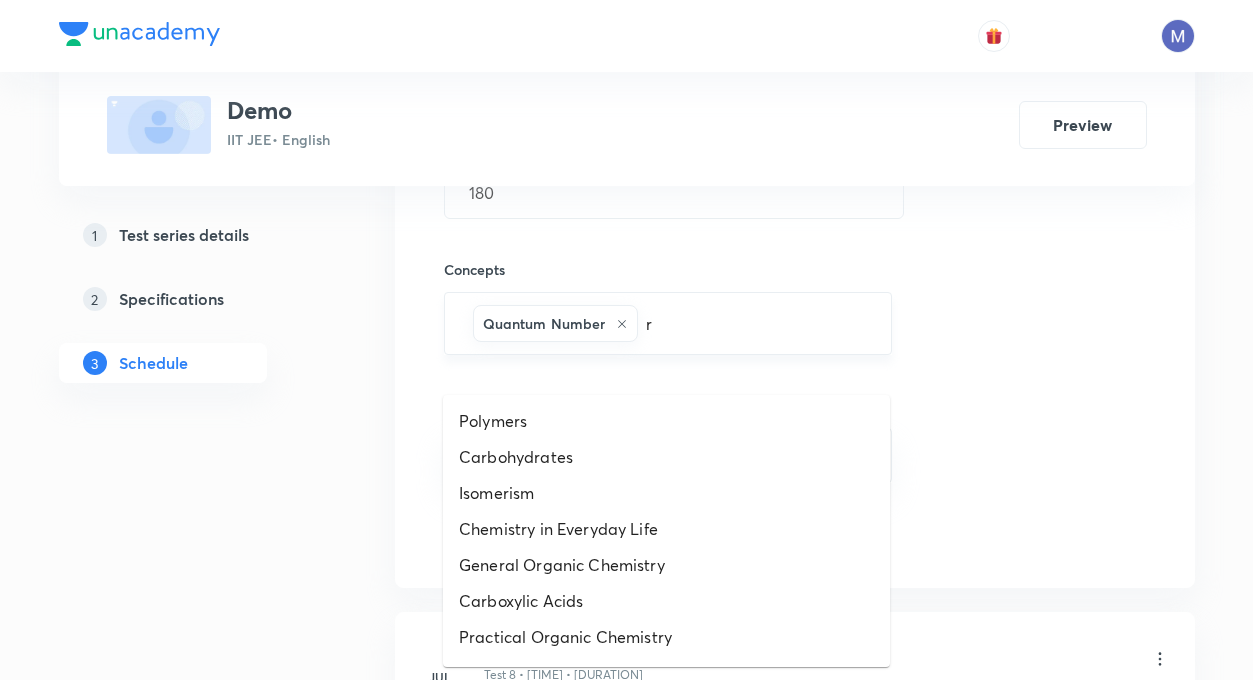 type 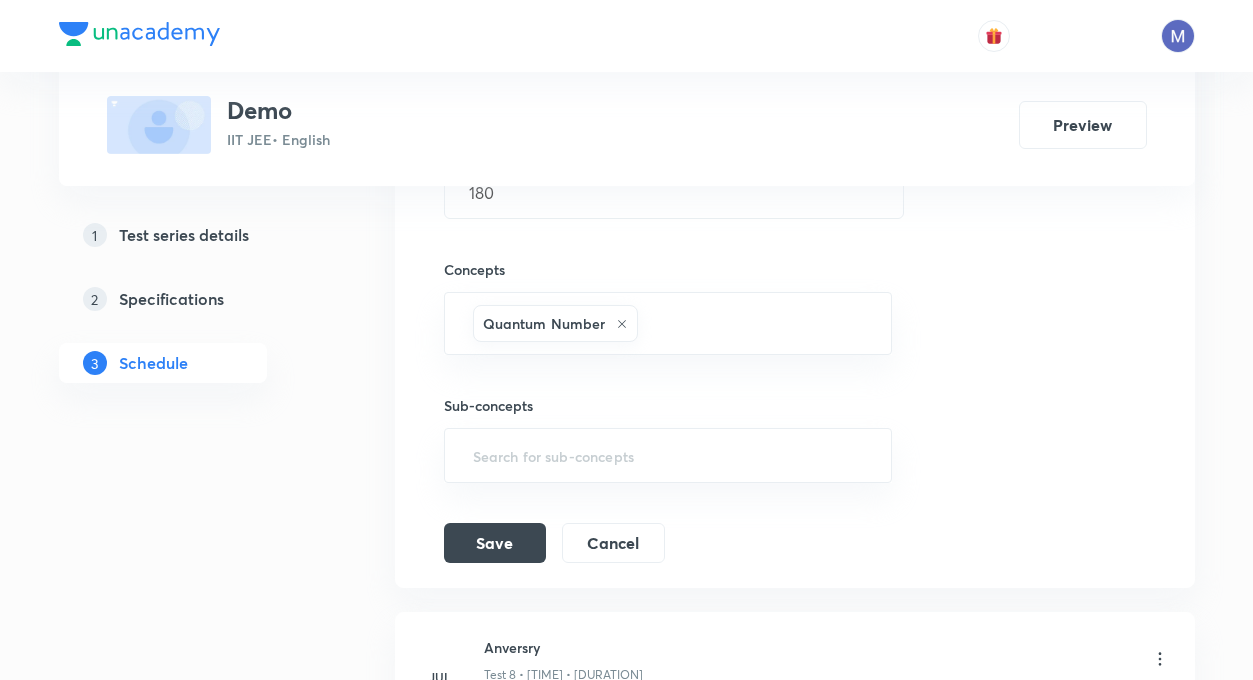 click on "Test Series Demo IIT JEE  • English Preview 1 Test series details 2 Specifications 3 Schedule Schedule •  8  tests Jun 29 Mole Test 1 • 9:00 PM • 180 min Determinant · Sequence & Series · Atomic Structure · Particle Kinematics · General Topics & Mole Concept · Laws of Motion & Friction · Trigonometry · Periodic Table & Periodic Properties · Quadratic Equation · Work, Energy & Power · Centre of Mass, Impulse and Collisions · Redox Reactions Edit questions Jun 30 Ddd Test 2 • 5:07 PM • 180 min Sequence & Series · Kinematics · General Topics & Mole Concept · Periodic Table & Periodic Properties · Quadratic Equation Edit questions Jul 6 Jee 6 july Test 3 • 2:00 PM • 180 min Sequence & Series · Kinematics · General Topics & Mole Concept · Periodic Table & Periodic Properties · Quadratic Equation Edit questions Jul 20 Jee25 Test 4 • 9:13 PM • 180 min Trigonometric Ratios and Identities · Straight line · Work, Energy & Power · Centre of Mass, Impulse and Collisions · Jul 27" at bounding box center [627, -427] 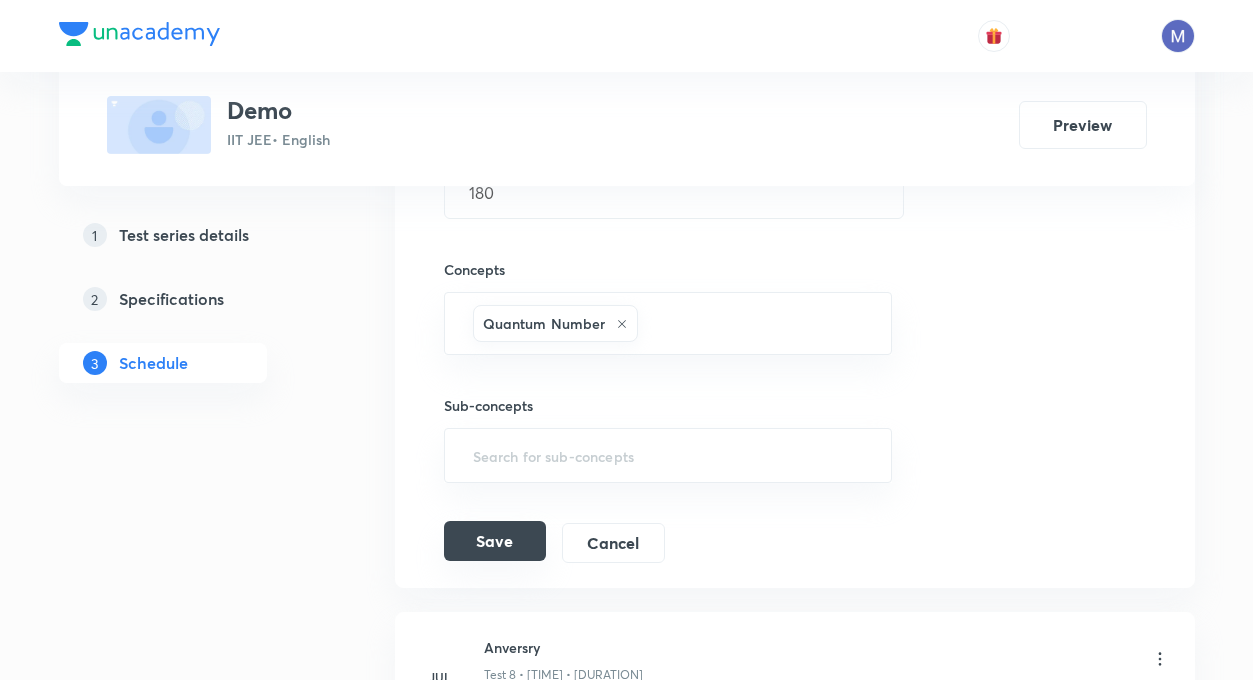 click on "Save" at bounding box center [495, 541] 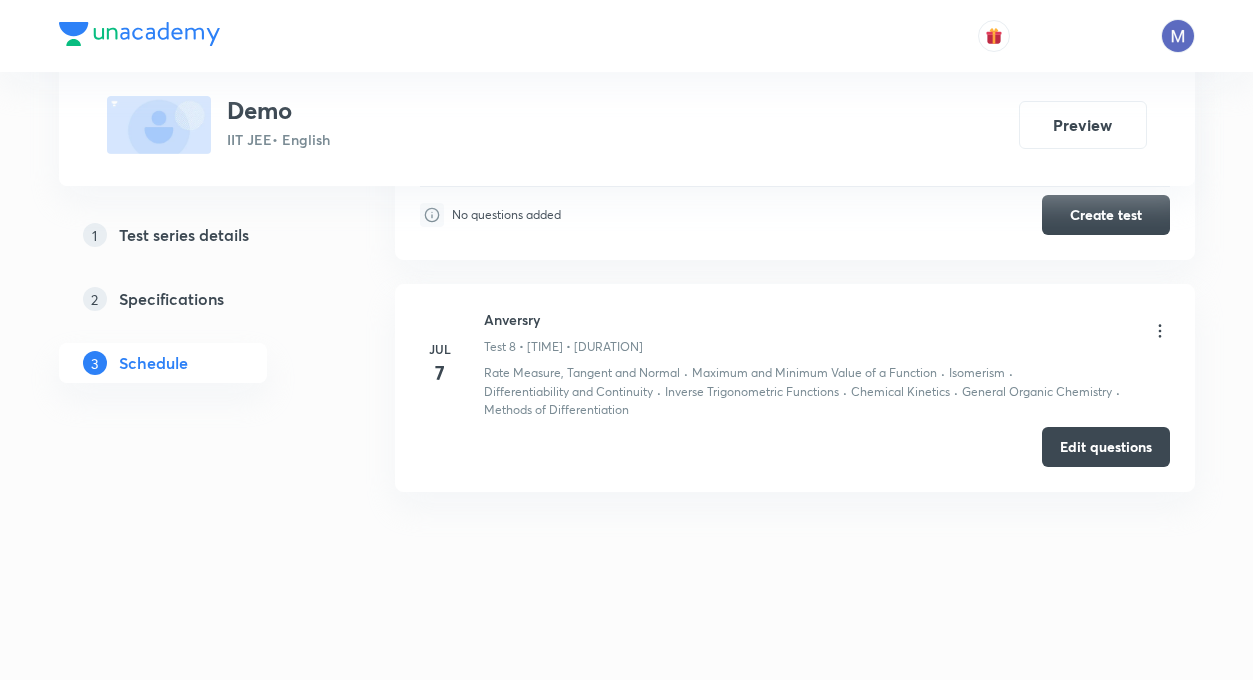scroll, scrollTop: 1730, scrollLeft: 0, axis: vertical 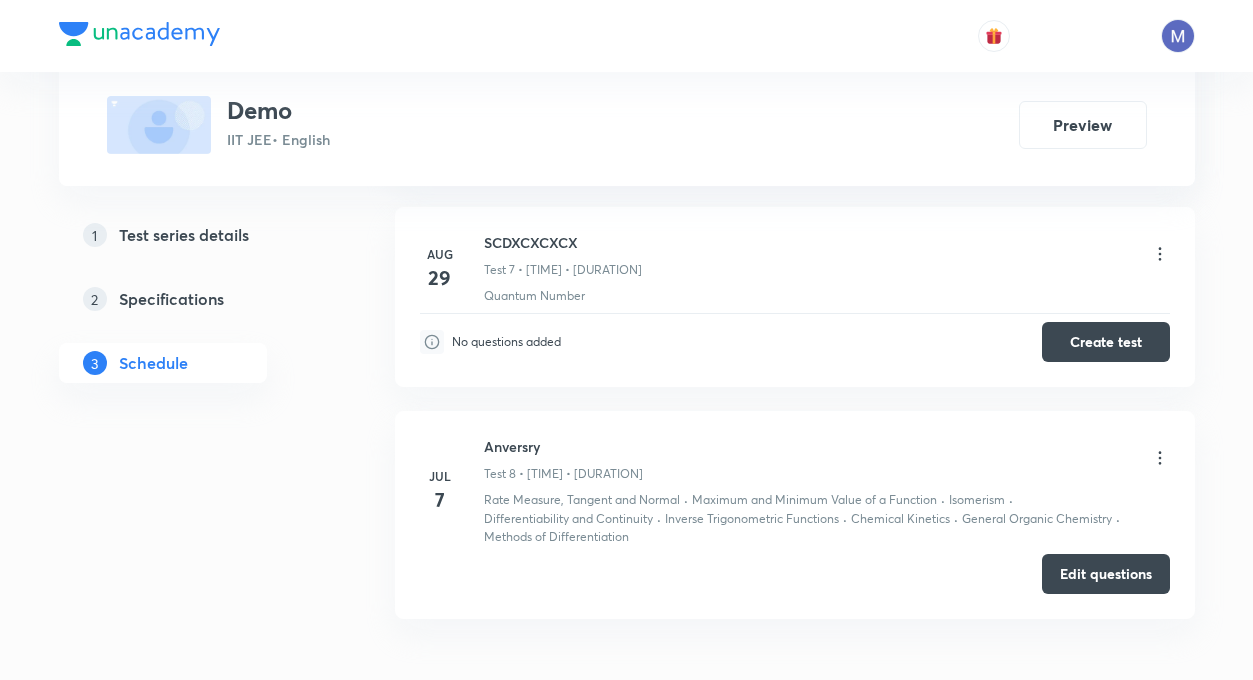 click 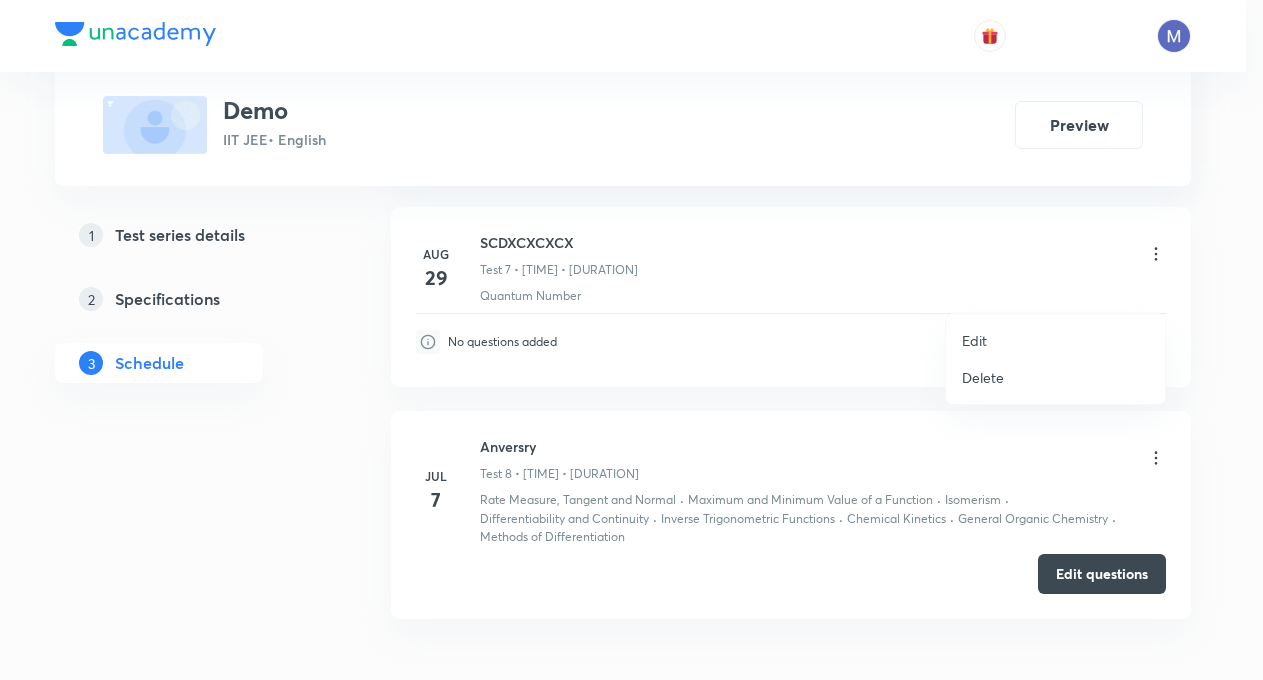click on "Edit" at bounding box center [974, 340] 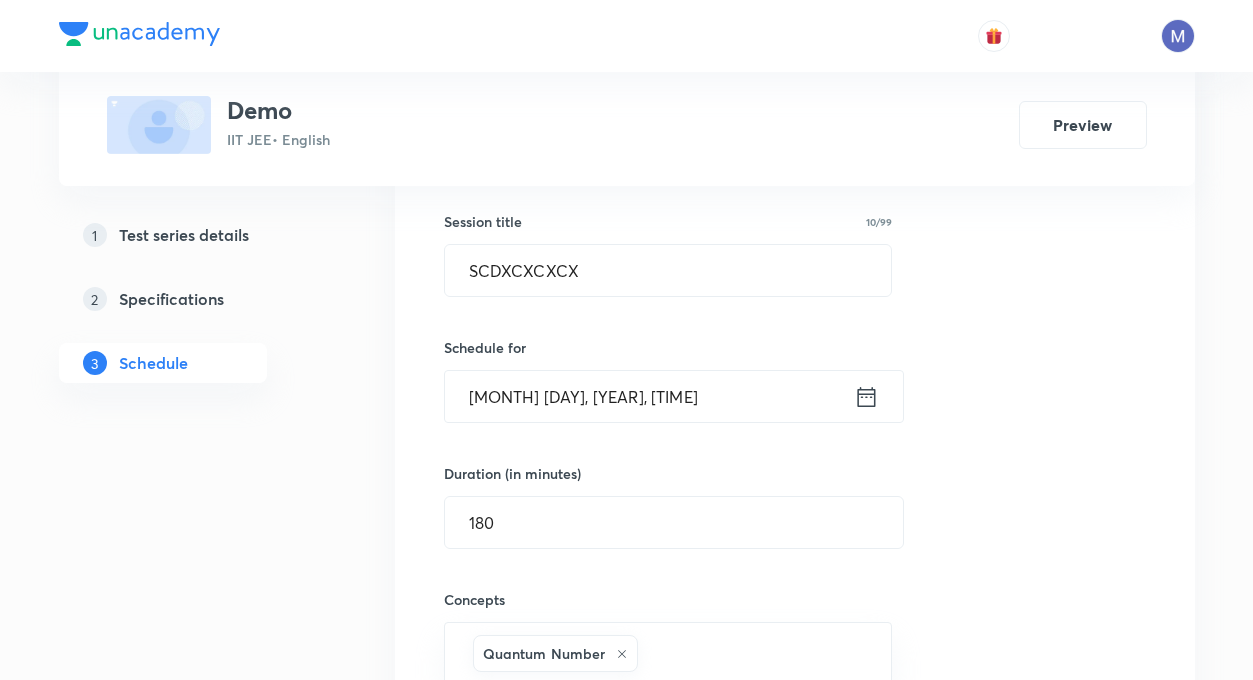 scroll, scrollTop: 1567, scrollLeft: 0, axis: vertical 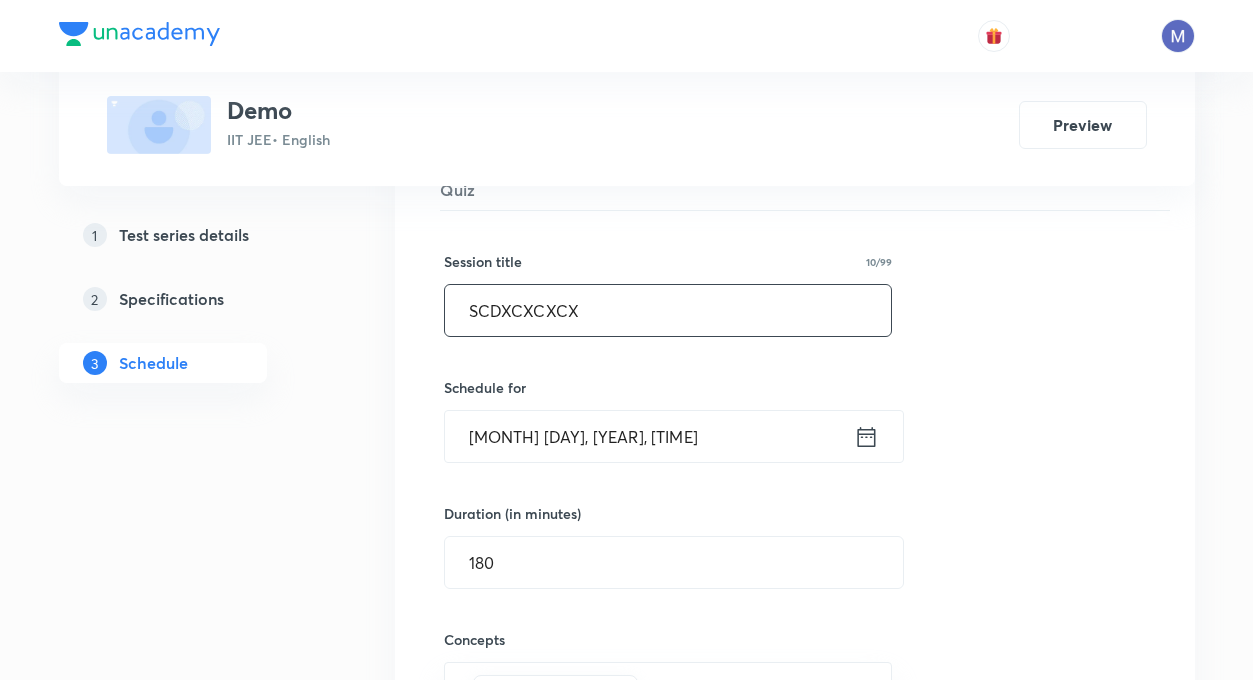 click on "SCDXCXCXCX" at bounding box center (668, 310) 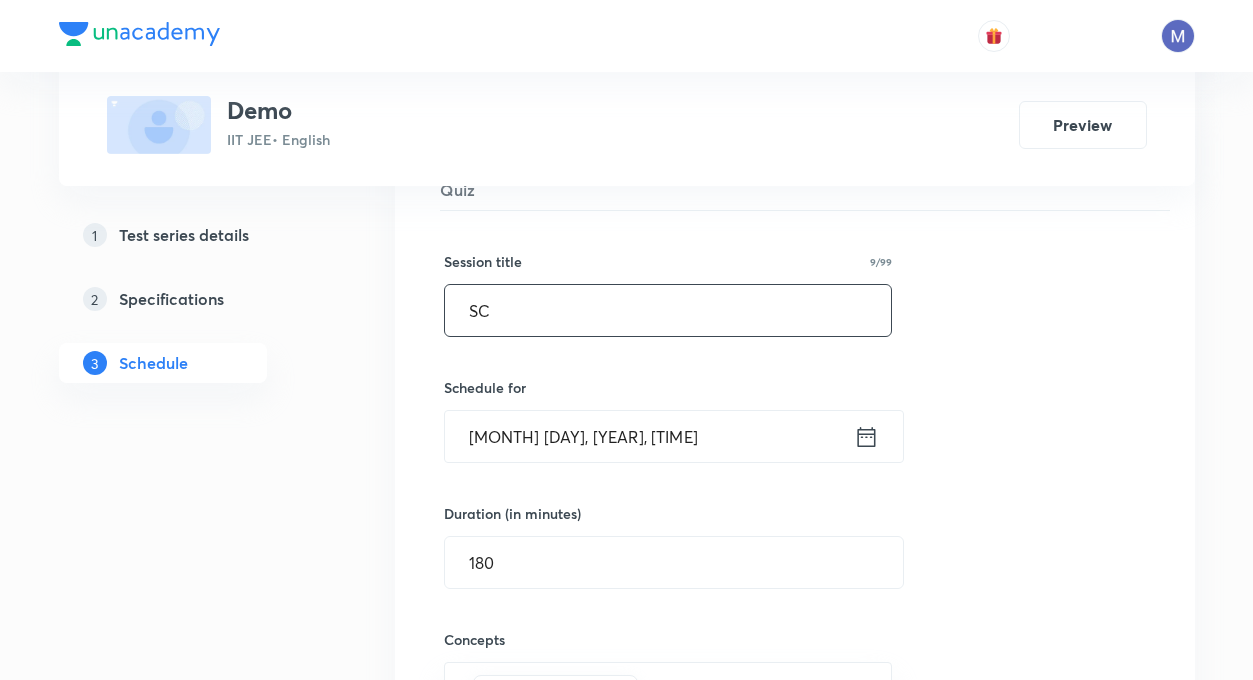 type on "S" 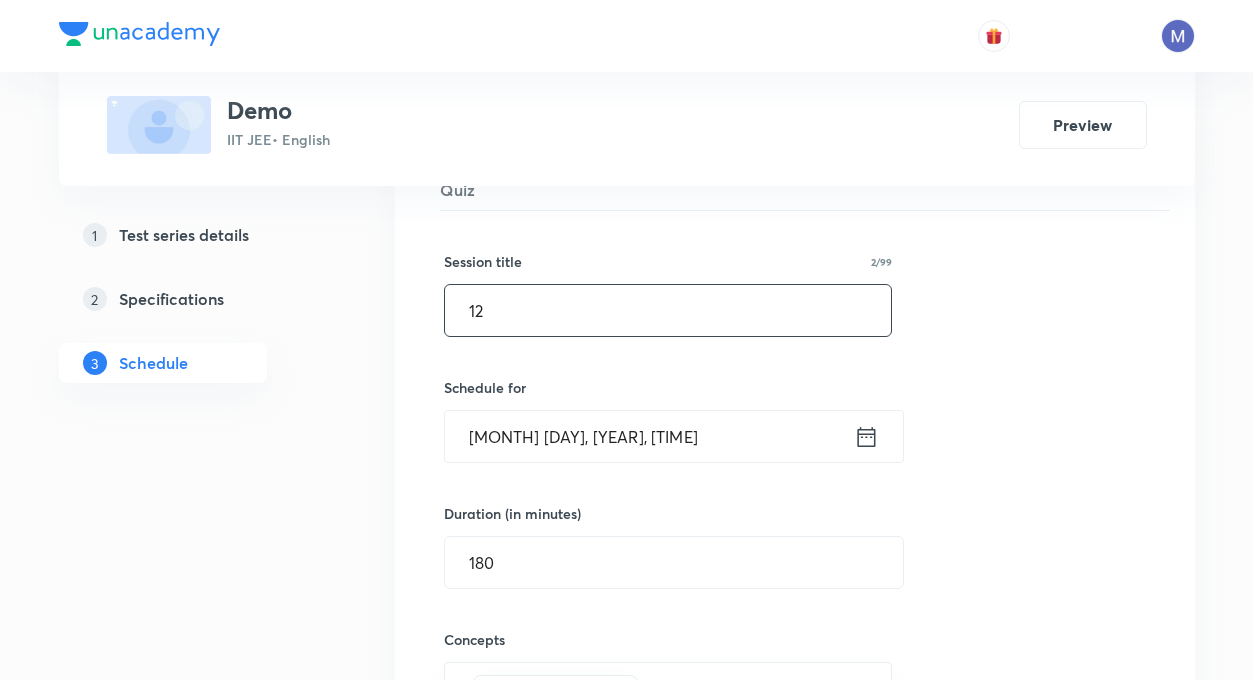 type on "1" 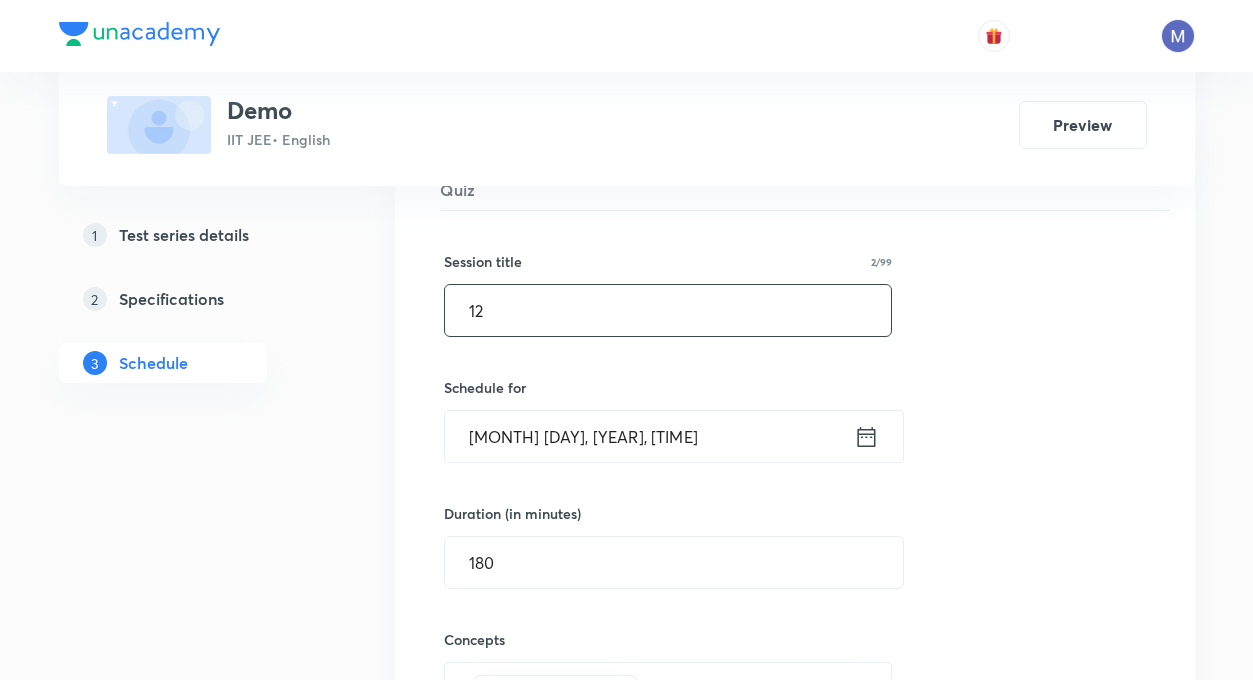 type on "1" 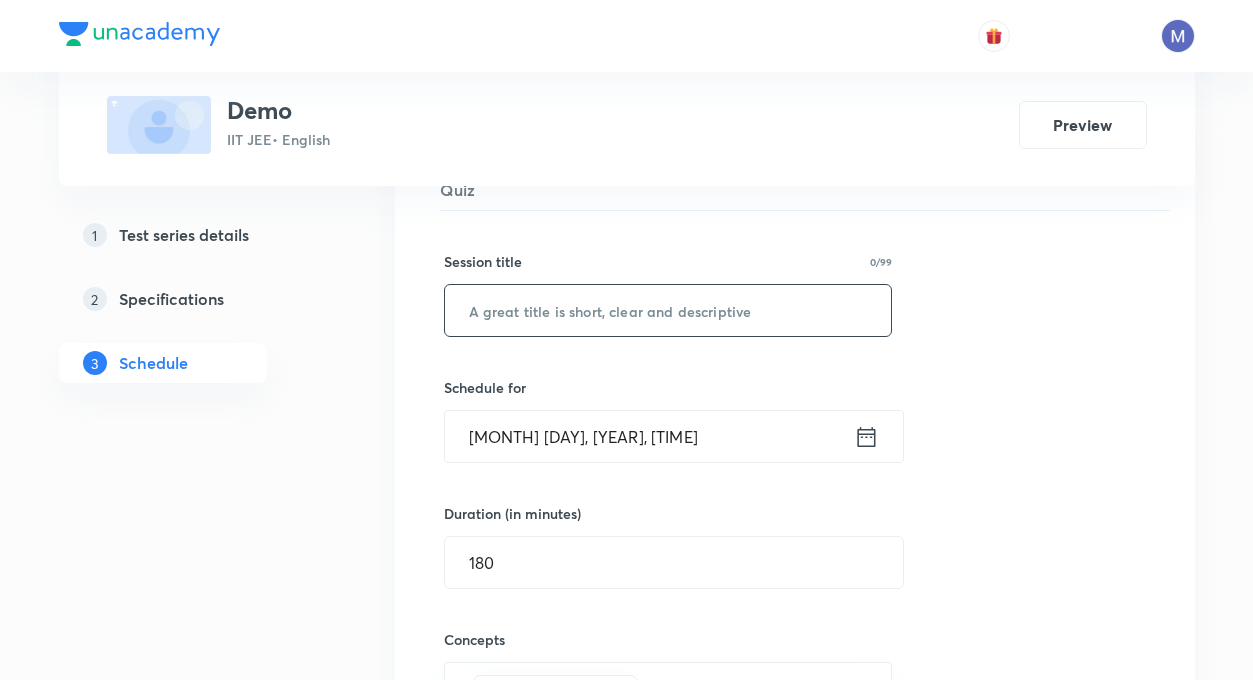 type on "2" 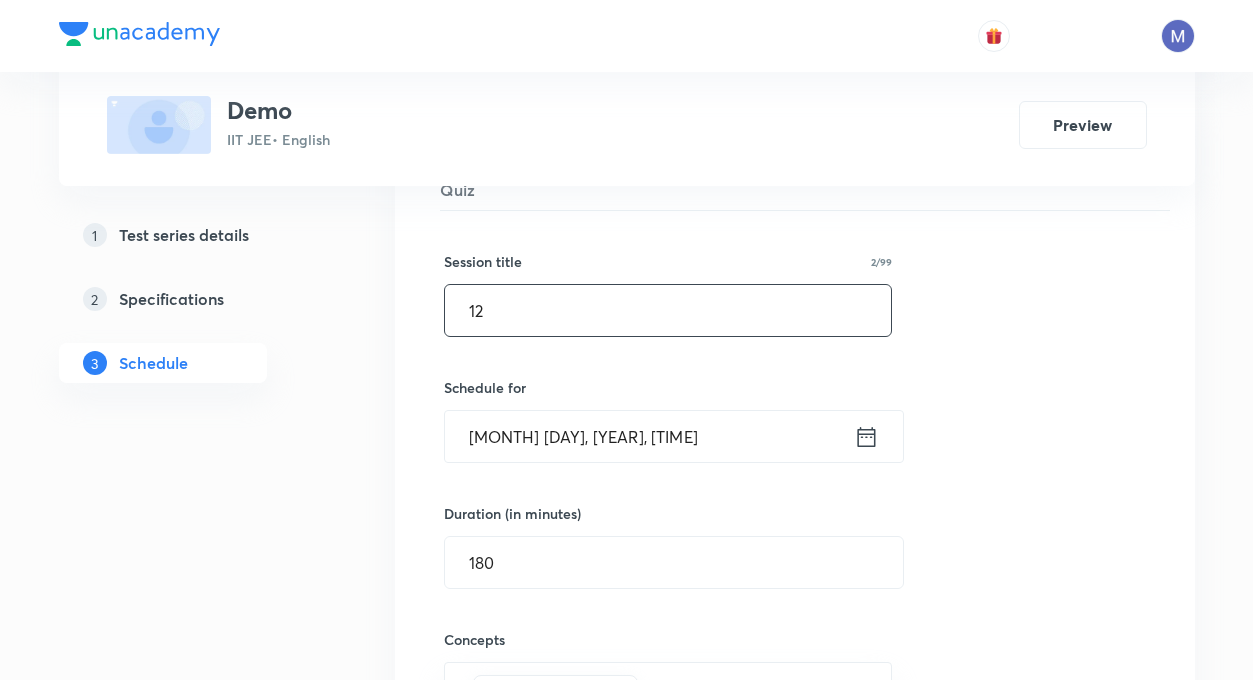 type on "1" 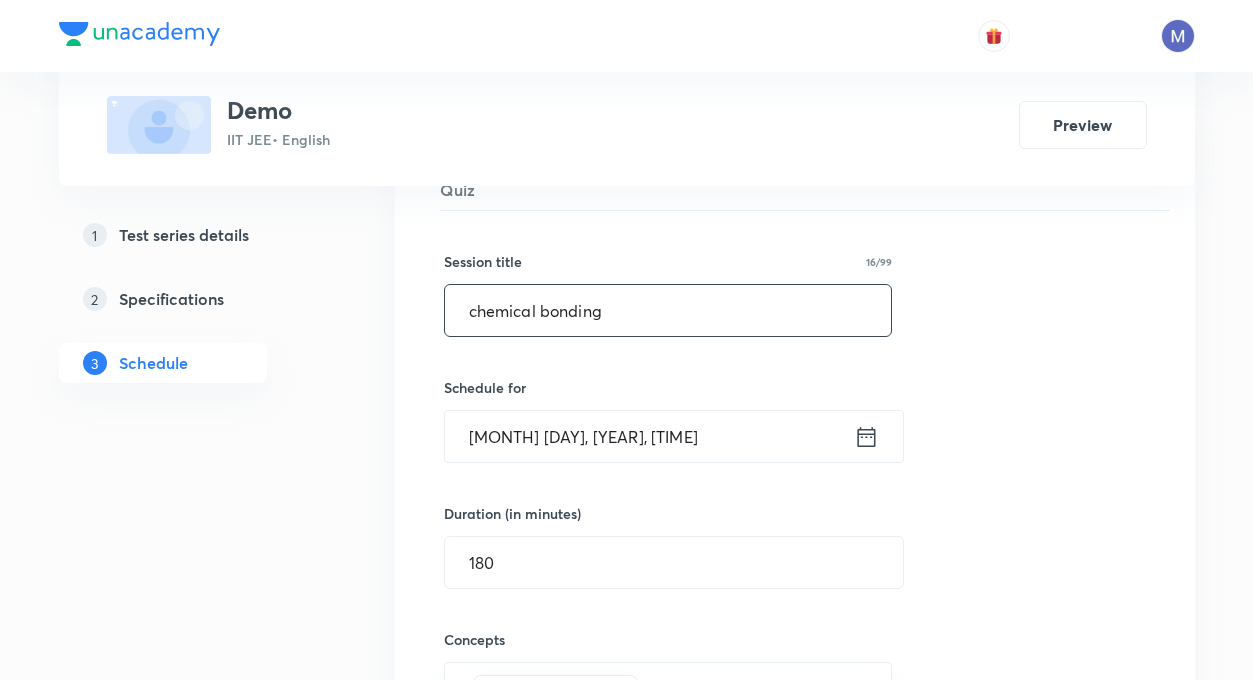 click on "Test Series Demo IIT JEE  • English Preview 1 Test series details 2 Specifications 3 Schedule Schedule •  8  tests Jun 29 Mole Test 1 • 9:00 PM • 180 min Determinant · Sequence & Series · Atomic Structure · Particle Kinematics · General Topics & Mole Concept · Laws of Motion & Friction · Trigonometry · Periodic Table & Periodic Properties · Quadratic Equation · Work, Energy & Power · Centre of Mass, Impulse and Collisions · Redox Reactions Edit questions Jun 30 Ddd Test 2 • 5:07 PM • 180 min Sequence & Series · Kinematics · General Topics & Mole Concept · Periodic Table & Periodic Properties · Quadratic Equation Edit questions Jul 6 Jee 6 july Test 3 • 2:00 PM • 180 min Sequence & Series · Kinematics · General Topics & Mole Concept · Periodic Table & Periodic Properties · Quadratic Equation Edit questions Jul 20 Jee25 Test 4 • 9:13 PM • 180 min Trigonometric Ratios and Identities · Straight line · Work, Energy & Power · Centre of Mass, Impulse and Collisions · Jul 27" at bounding box center (627, -57) 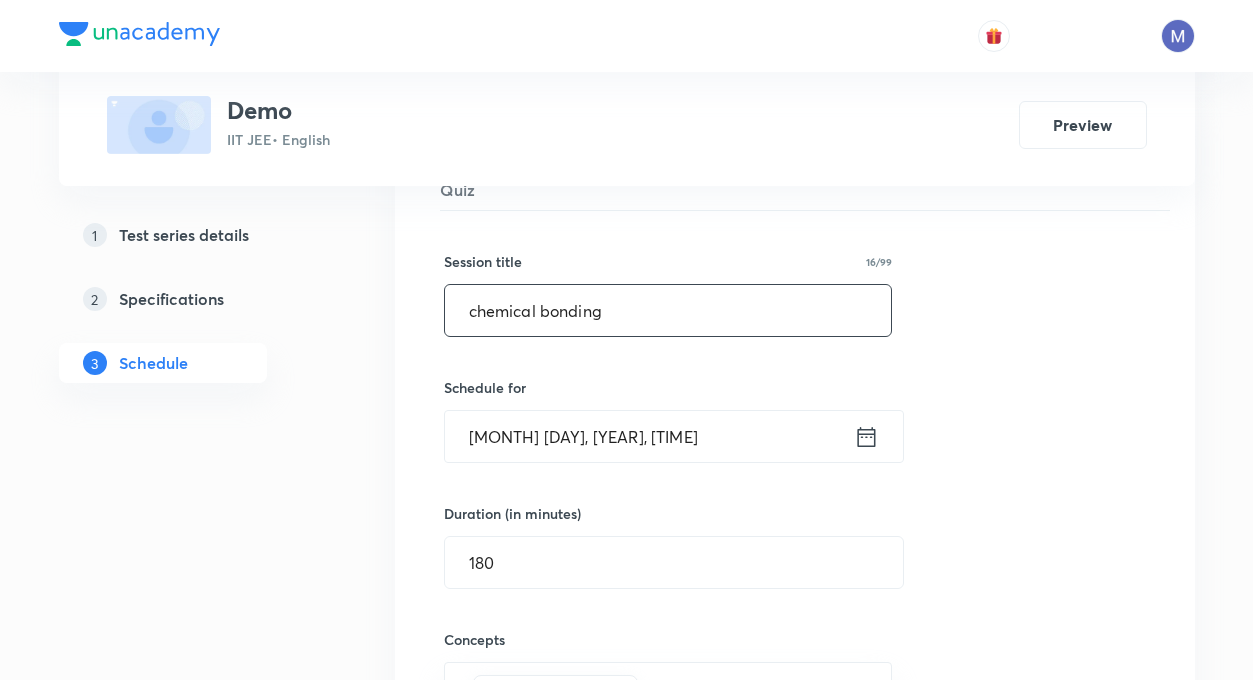 click on "chemical bonding" at bounding box center (668, 310) 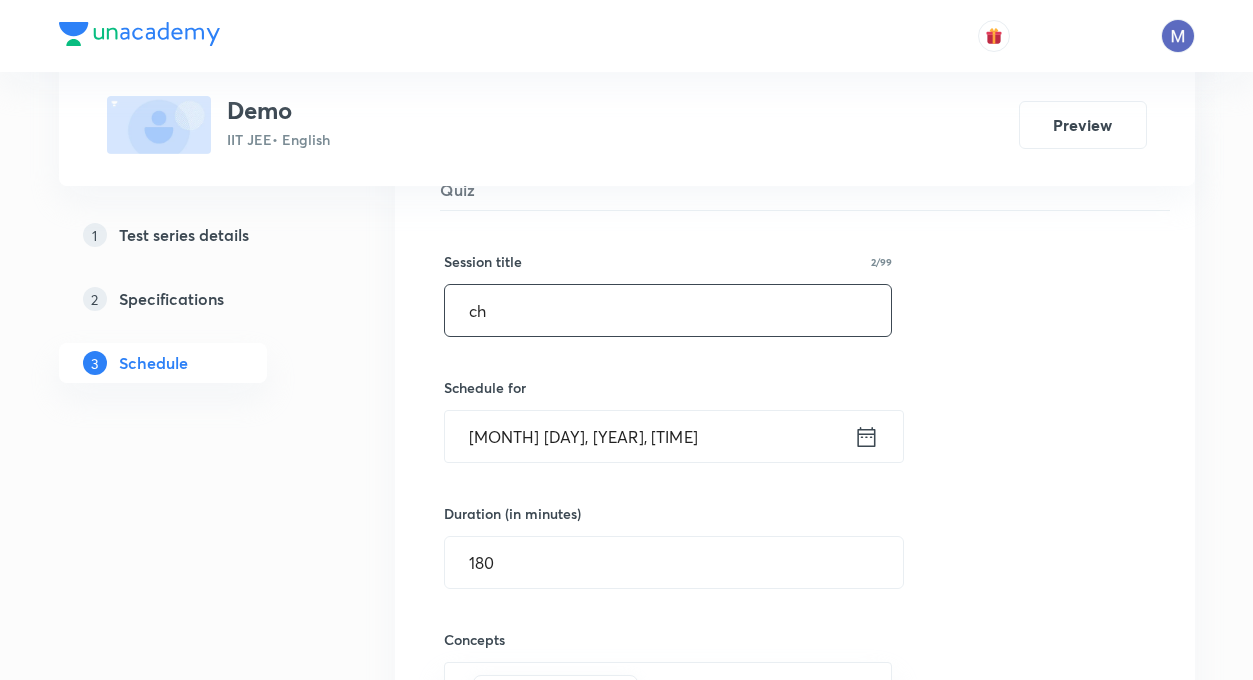 type on "c" 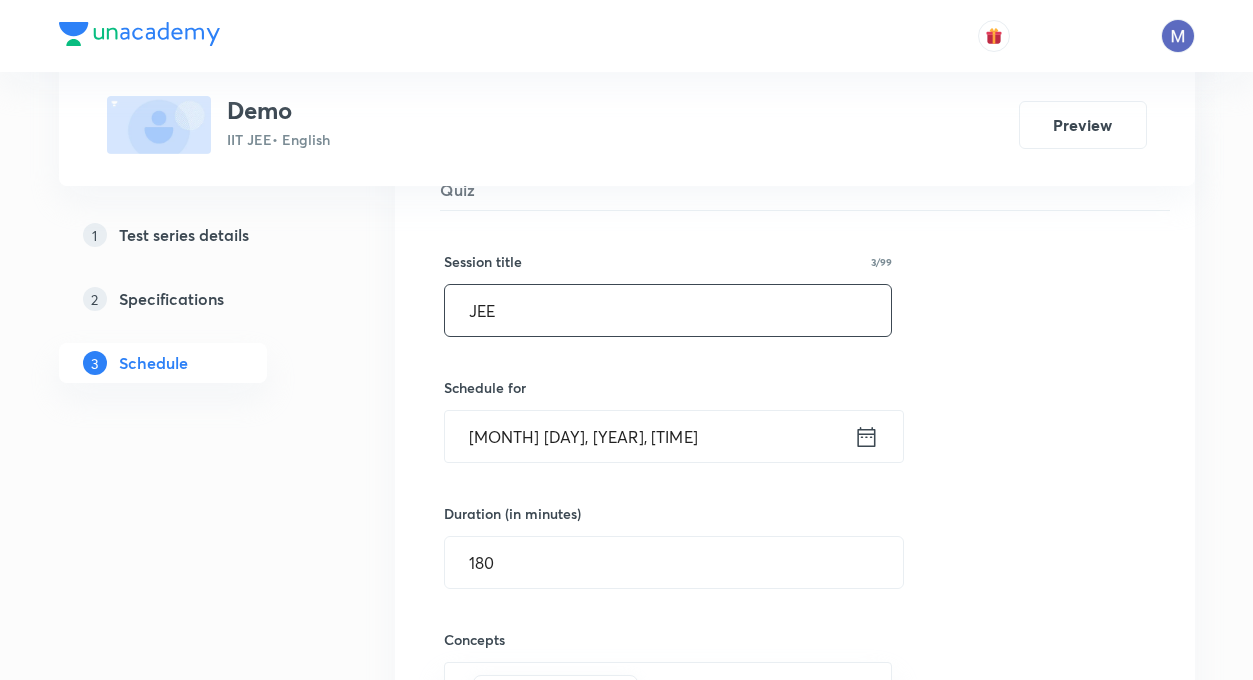 type on "JEE" 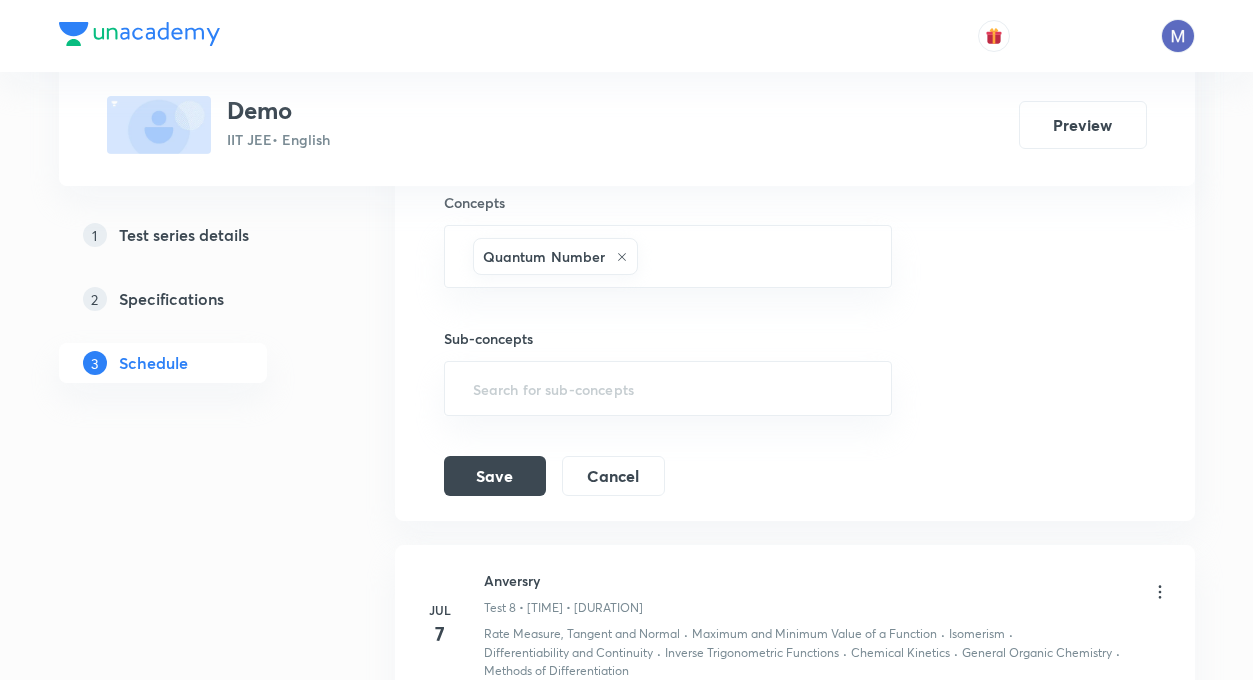 scroll, scrollTop: 2007, scrollLeft: 0, axis: vertical 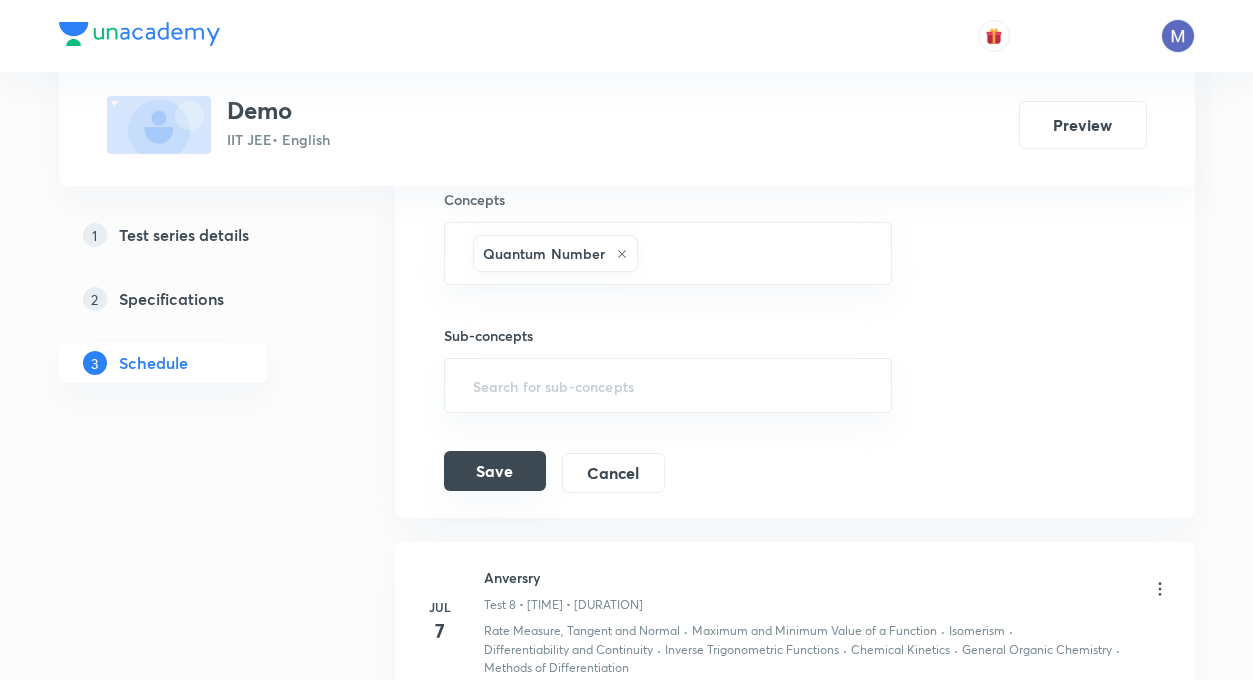 click on "Save" at bounding box center (495, 471) 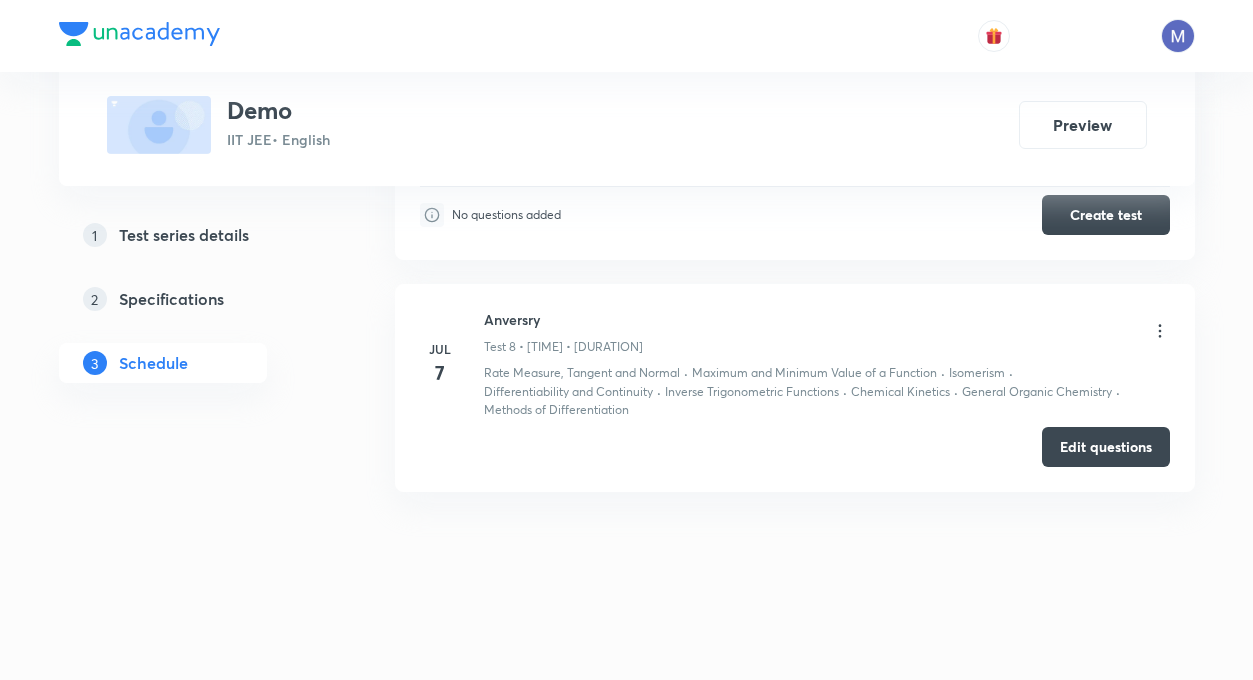 scroll, scrollTop: 1730, scrollLeft: 0, axis: vertical 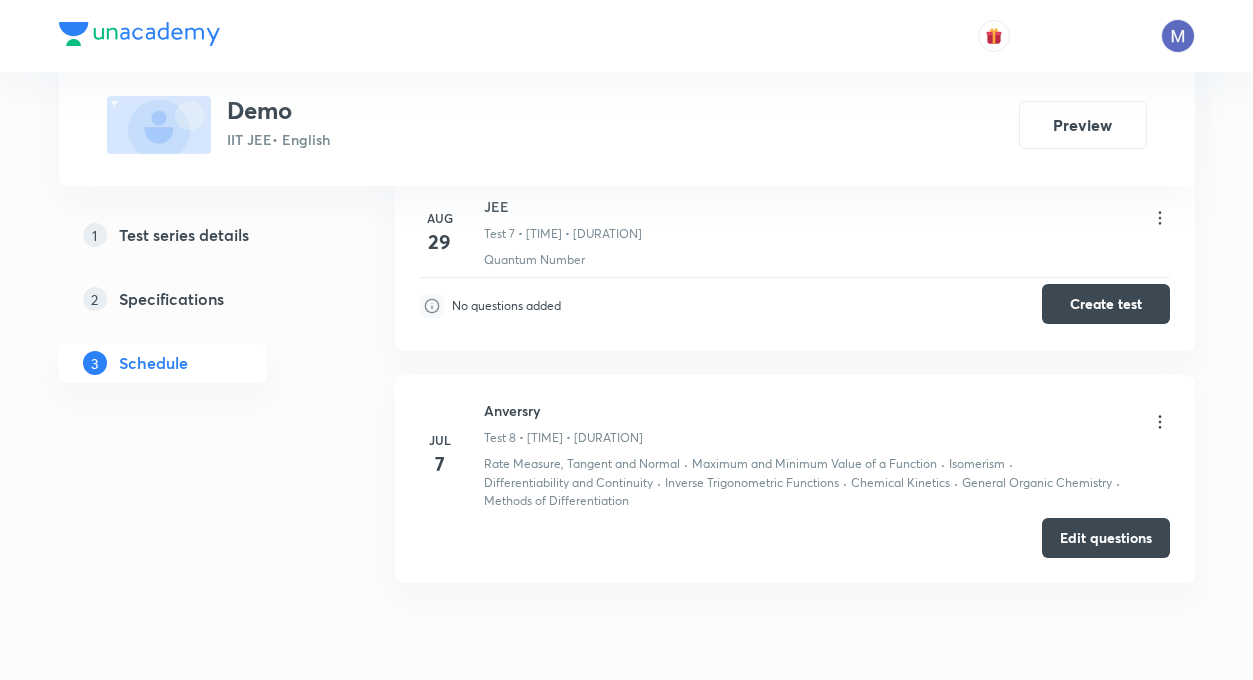 click on "Create test" at bounding box center (1106, 304) 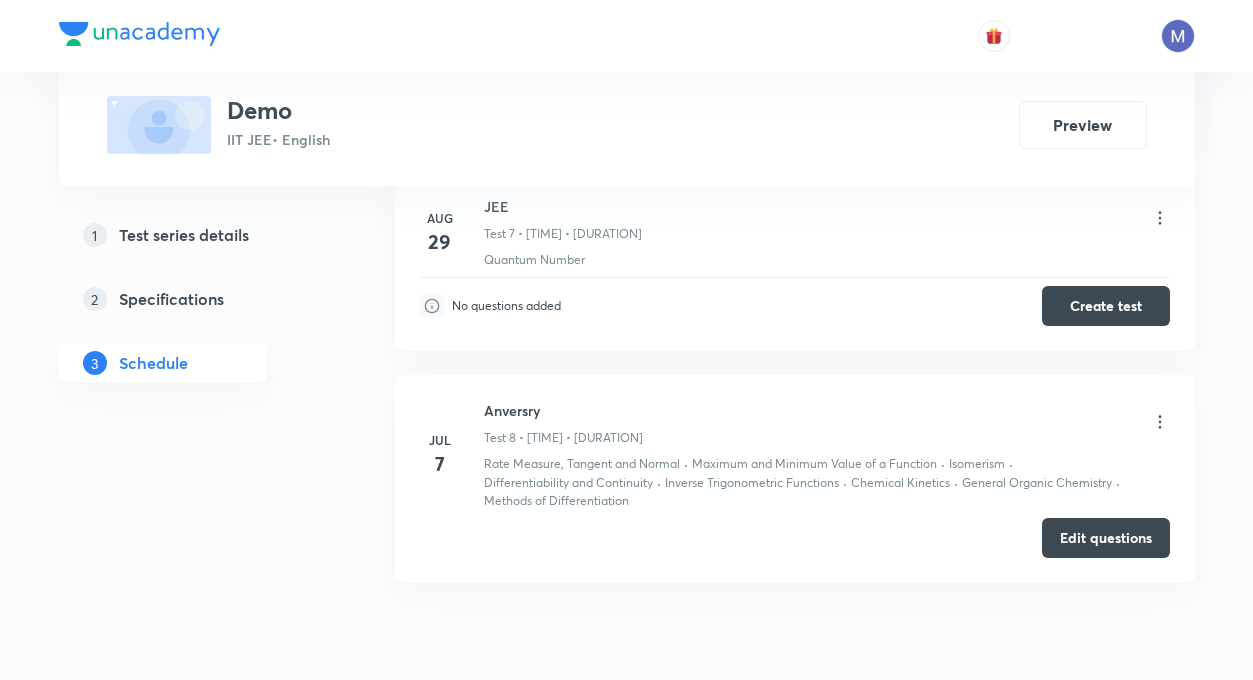 type 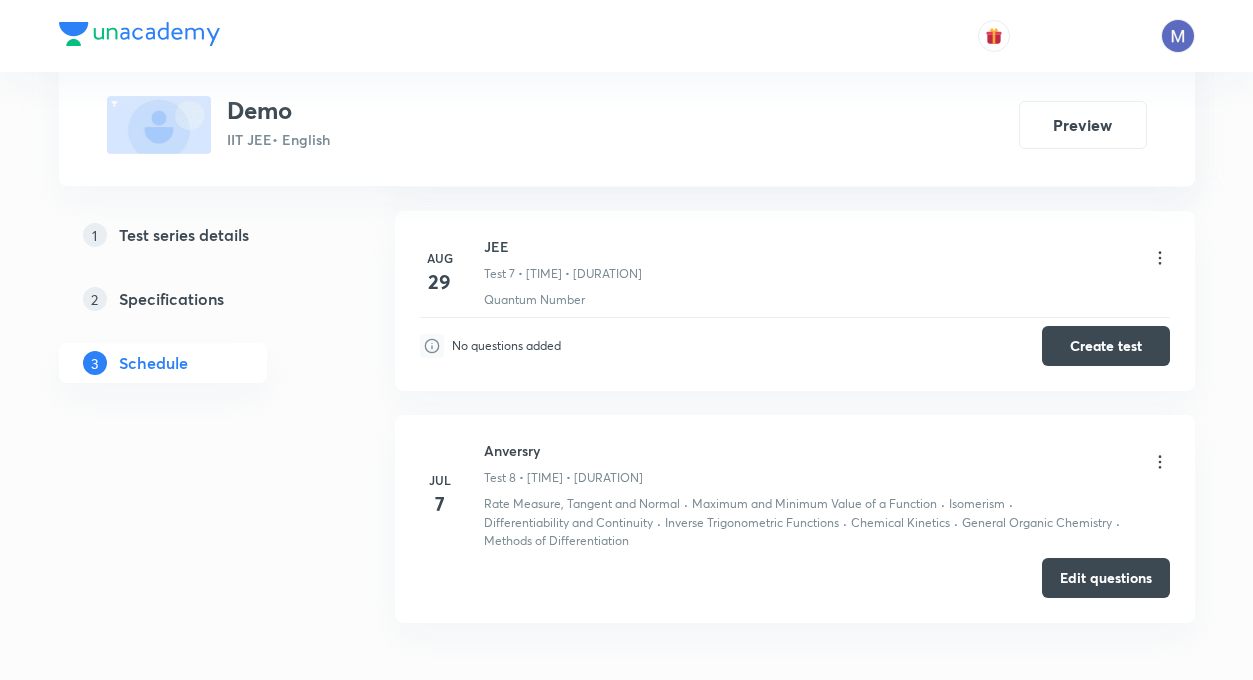 scroll, scrollTop: 1523, scrollLeft: 0, axis: vertical 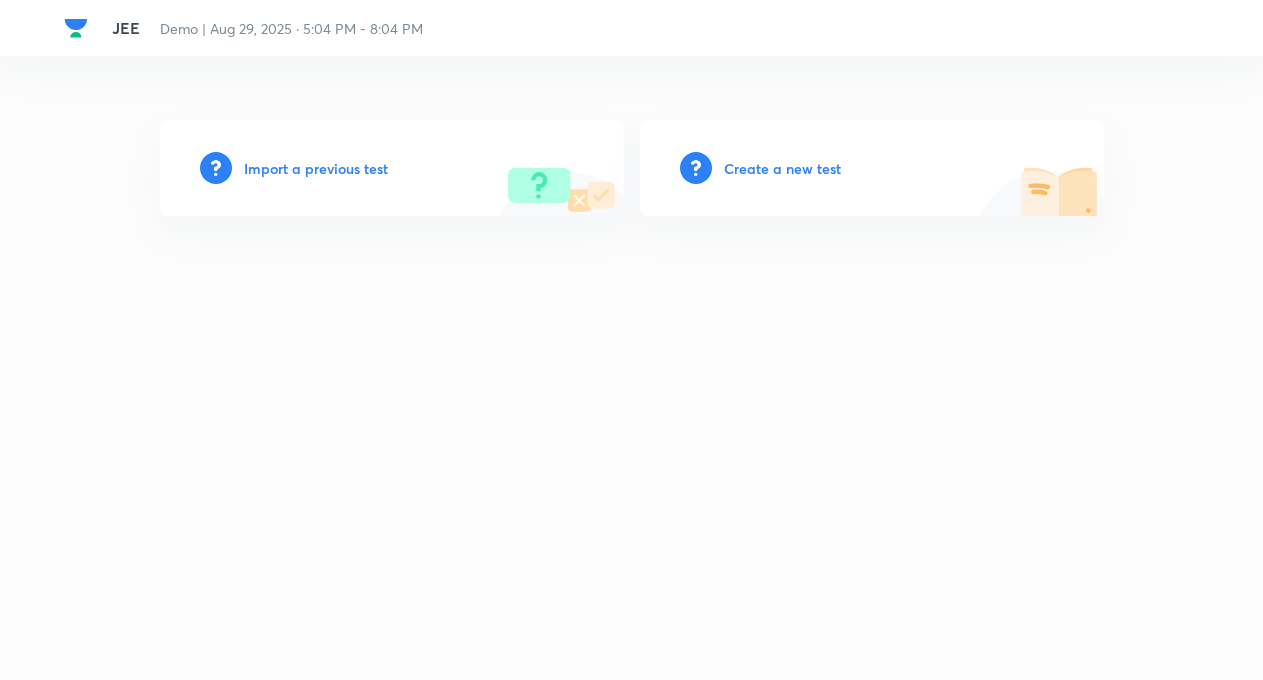 click on "Import a previous test" at bounding box center [316, 168] 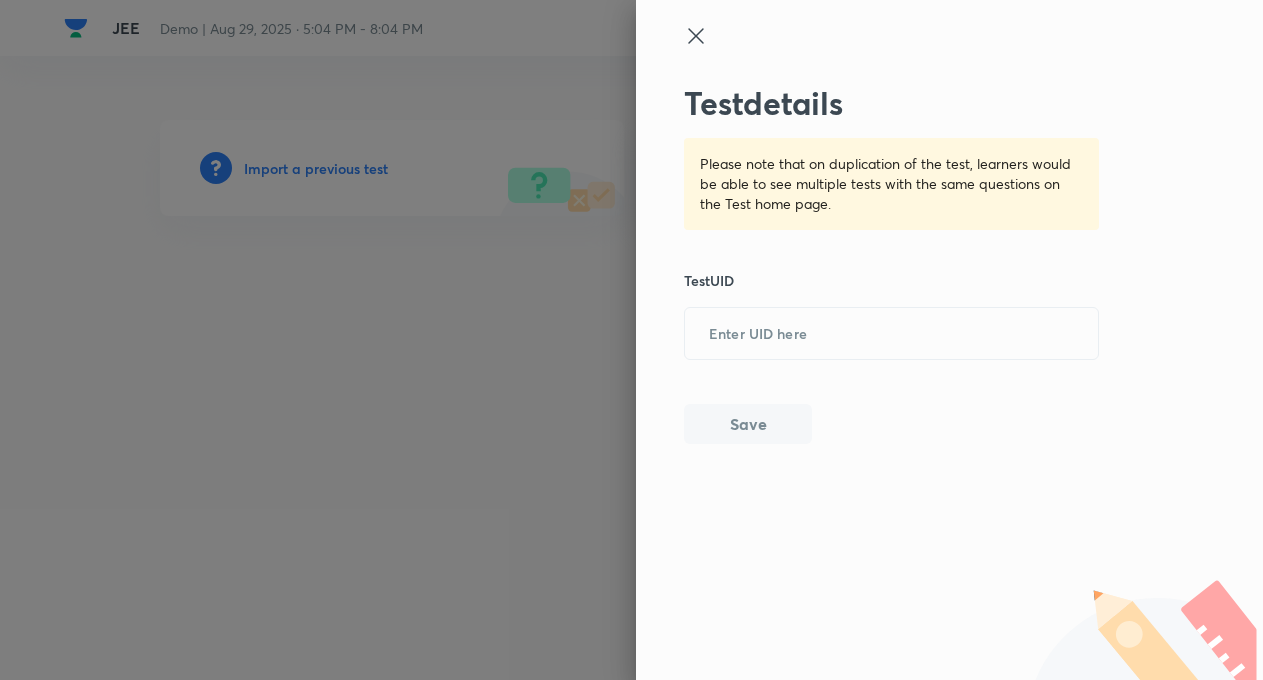 click at bounding box center [631, 340] 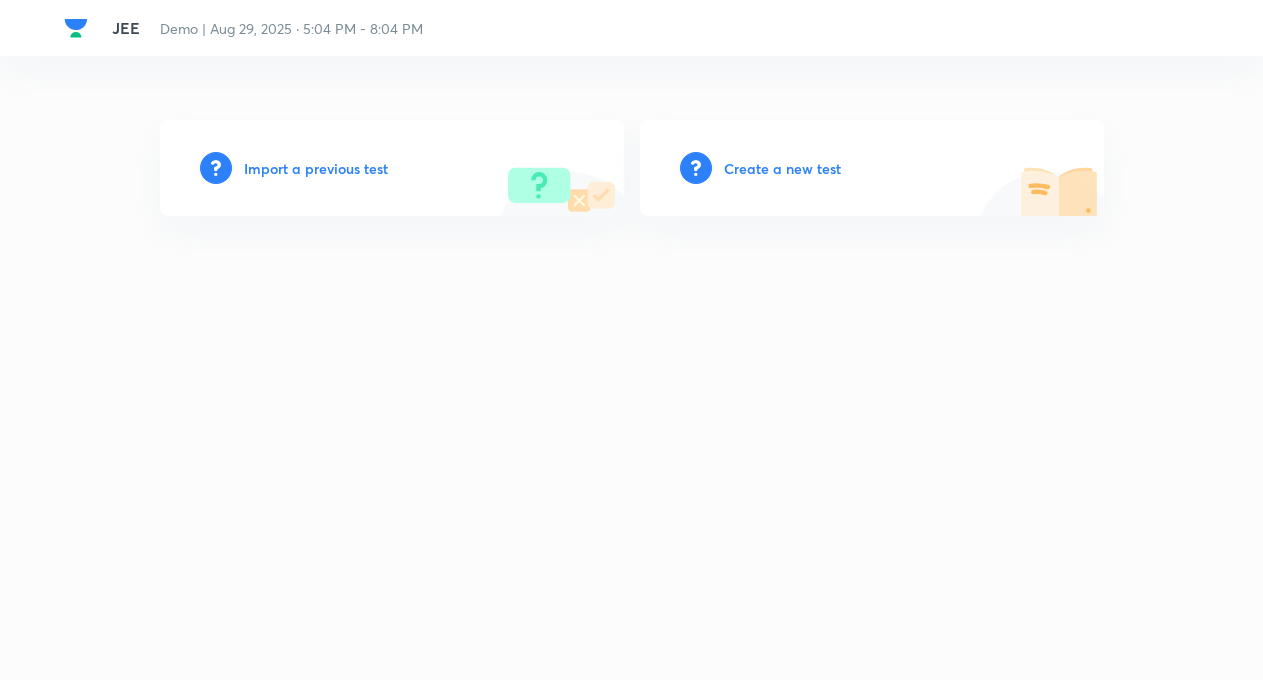 click on "Create a new test" at bounding box center [782, 168] 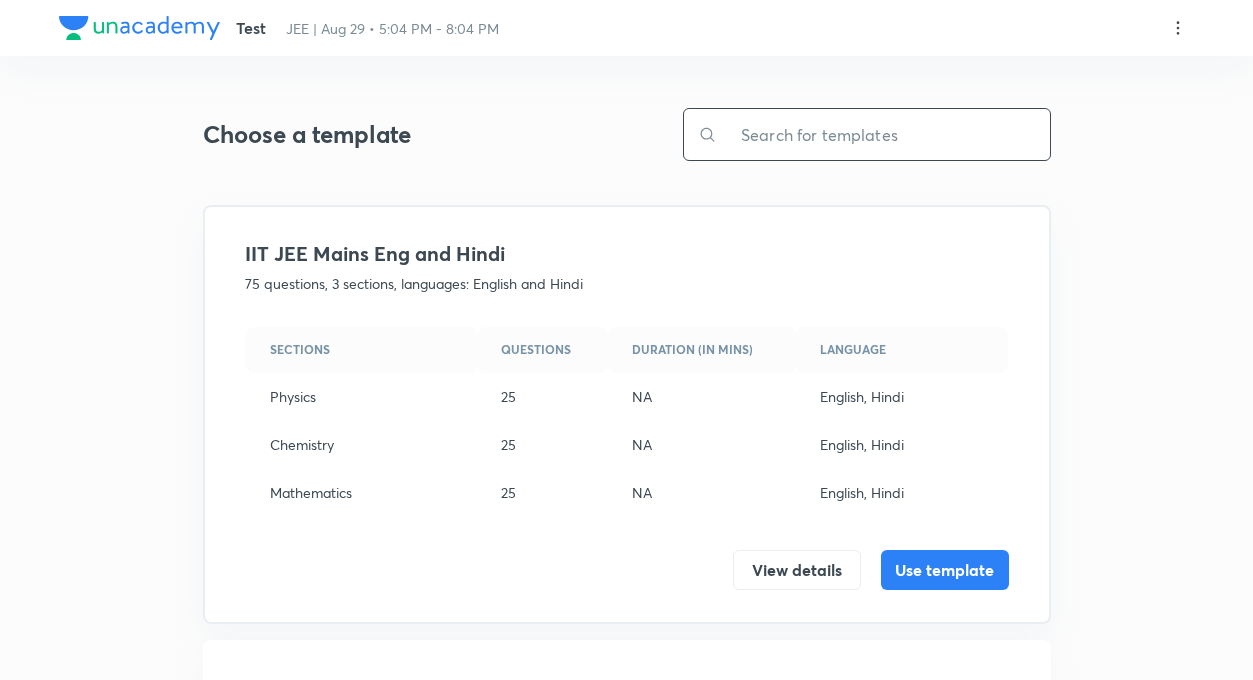 click at bounding box center [883, 134] 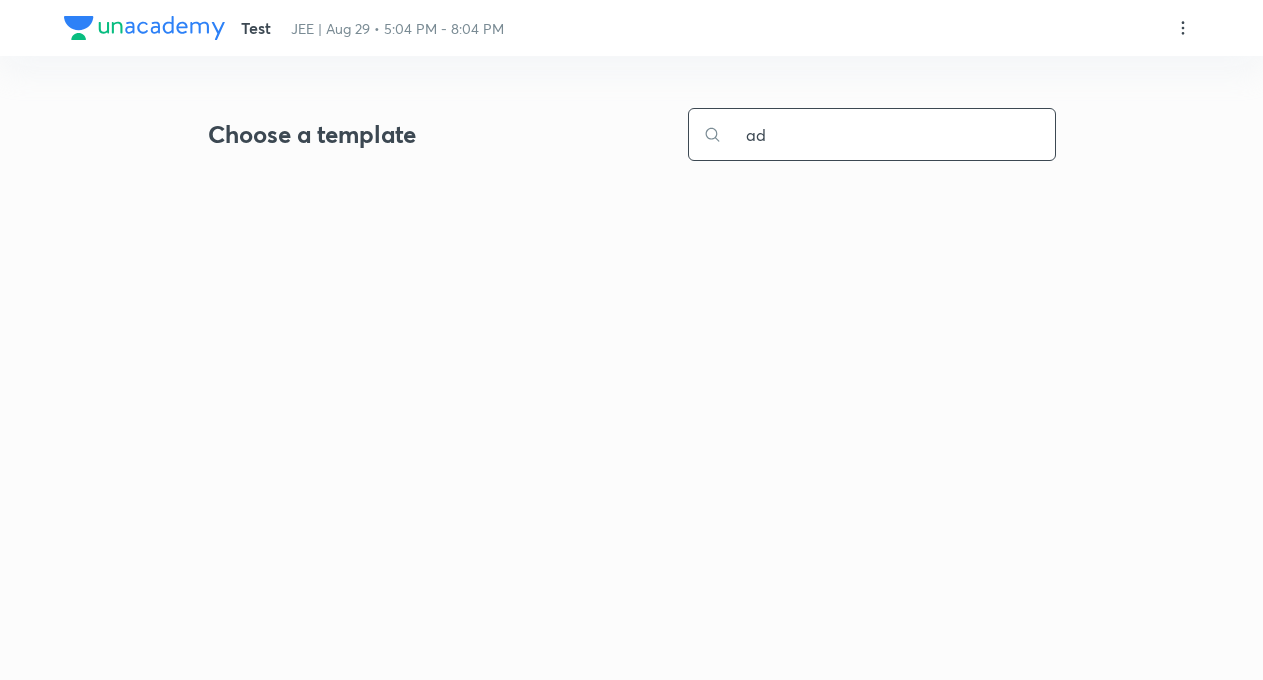 type on "a" 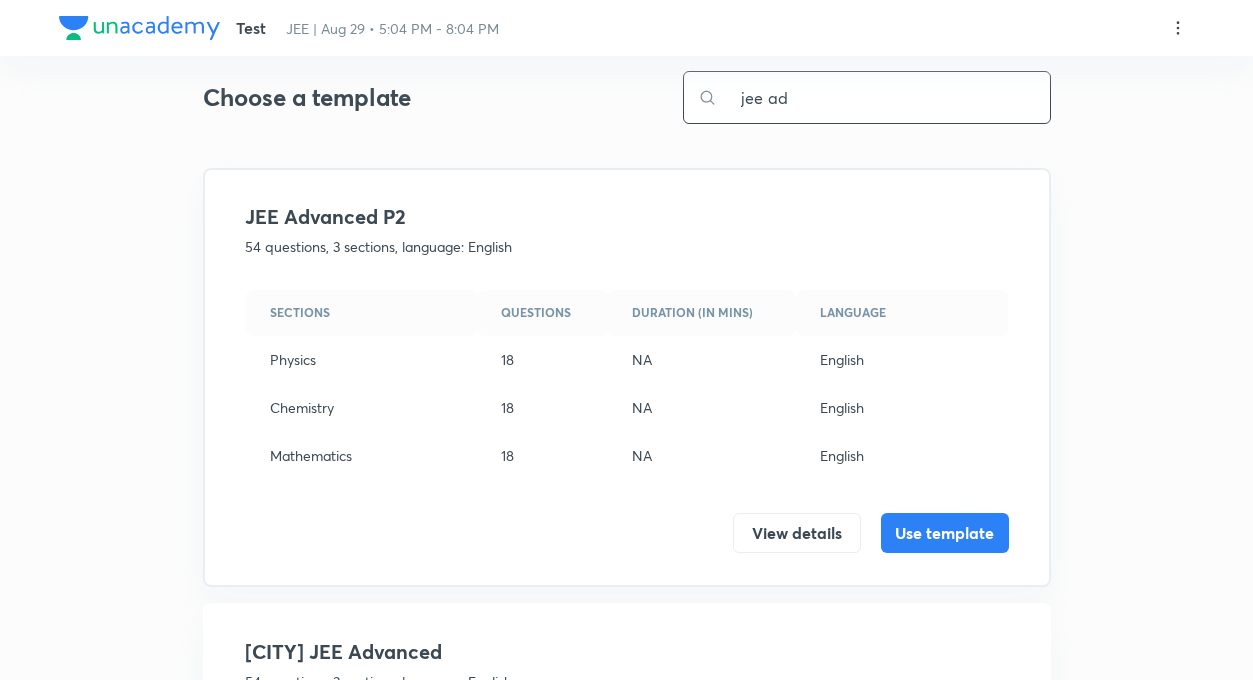 scroll, scrollTop: 0, scrollLeft: 0, axis: both 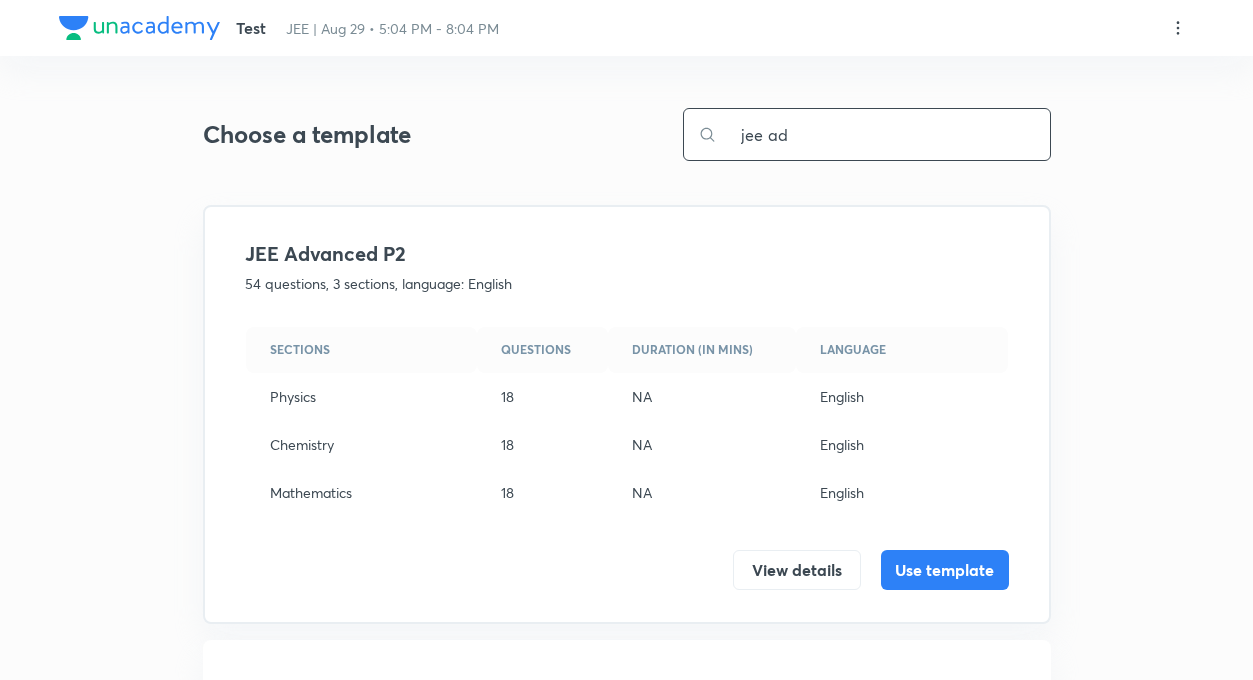click on "jee ad" at bounding box center [883, 134] 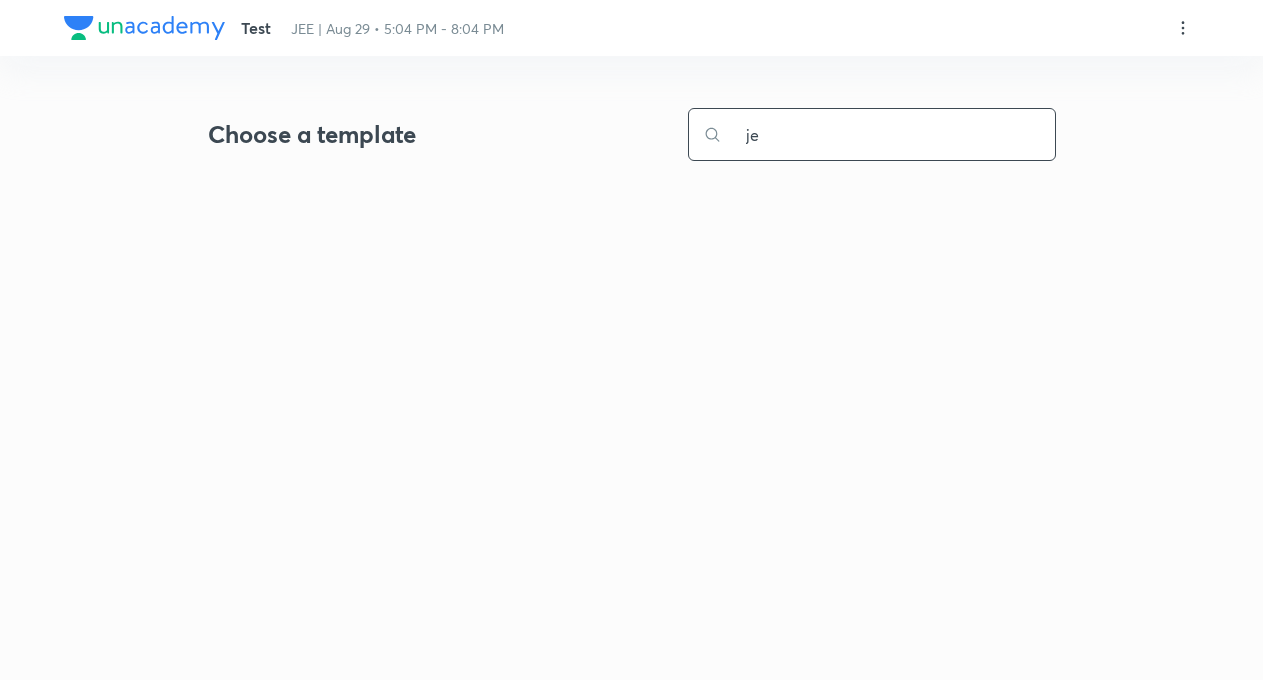 type on "j" 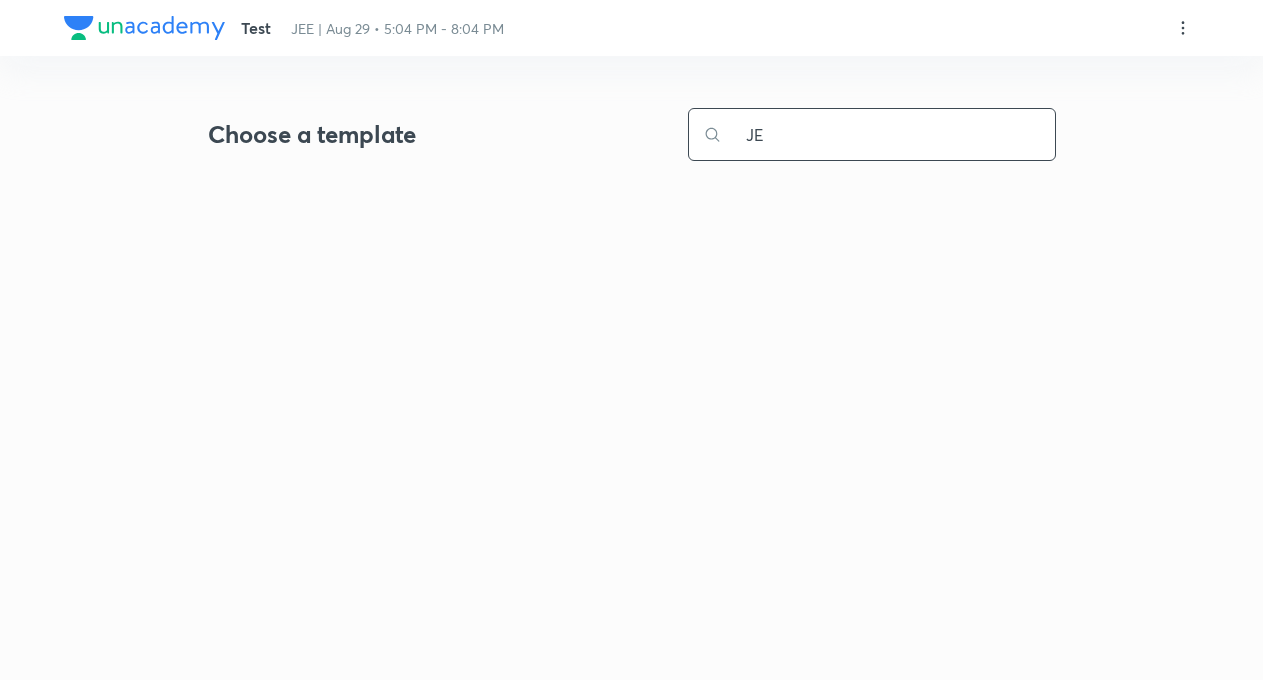 type on "J" 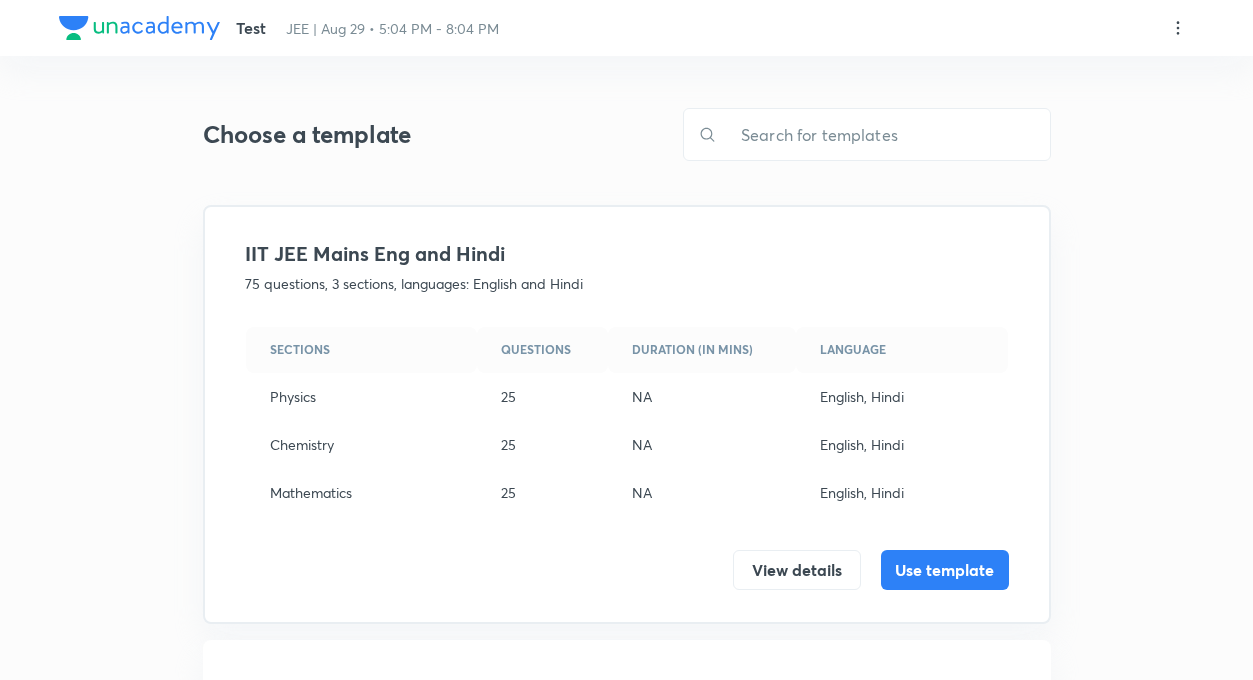 click on "Test JEE | Aug    29 • 5:04 PM - 8:04 PM Choose a template ​ IIT JEE Mains Eng and Hindi  75 questions, 3 sections, languages: English and Hindi Sections Questions Duration (in mins) Language Physics 25 NA English, Hindi Chemistry  25 NA English, Hindi Mathematics 25 NA English, Hindi View details Use template IIT JEE Nurture   54 questions, 3 sections, language: English Sections Questions Duration (in mins) Language Physics 18 NA English Chemistry 18 NA English Maths 18 NA English View details Use template JEE Advanced P2  54 questions, 3 sections, language: English Sections Questions Duration (in mins) Language Physics 18 NA English Chemistry 18 NA English Mathematics 18 NA English View details Use template PYQ 69 Question  69 questions, 3 sections, language: English Sections Questions Duration (in mins) Language Physics 23 NA English Chemistry 23 NA English Mathematics 23 NA English View details Use template Advance paper 2022  54 questions, 3 sections, language: English Sections Questions Language 18" at bounding box center [627, 687] 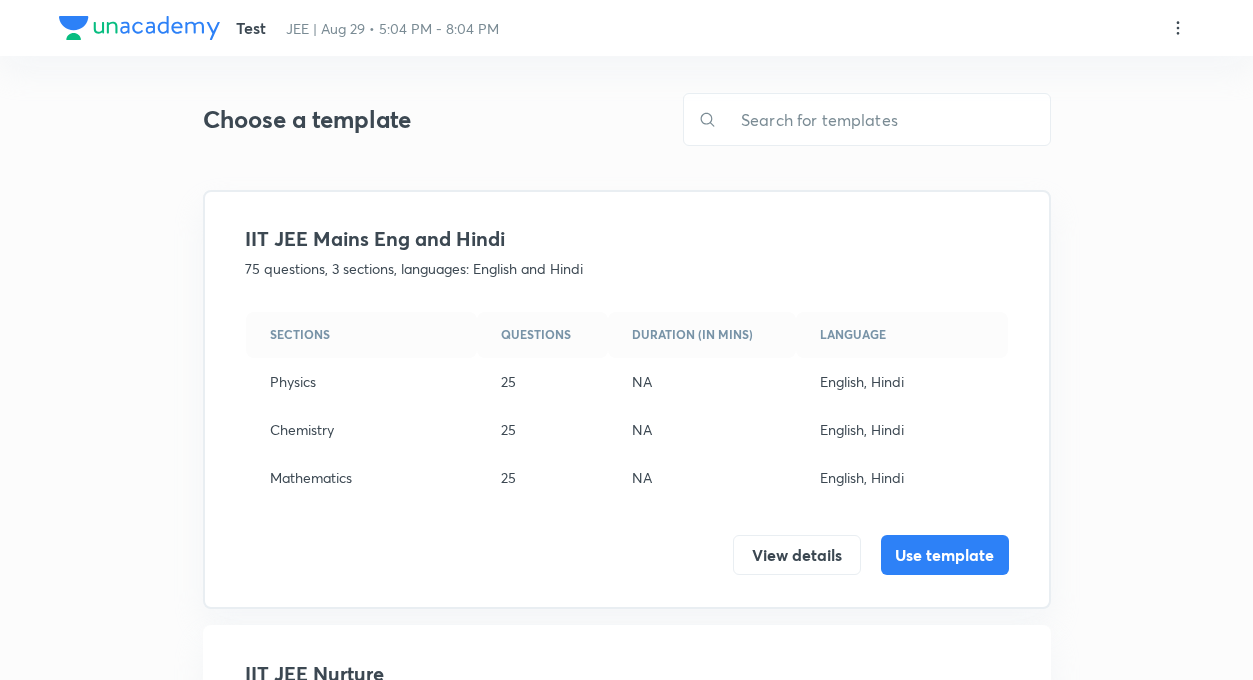 scroll, scrollTop: 11, scrollLeft: 0, axis: vertical 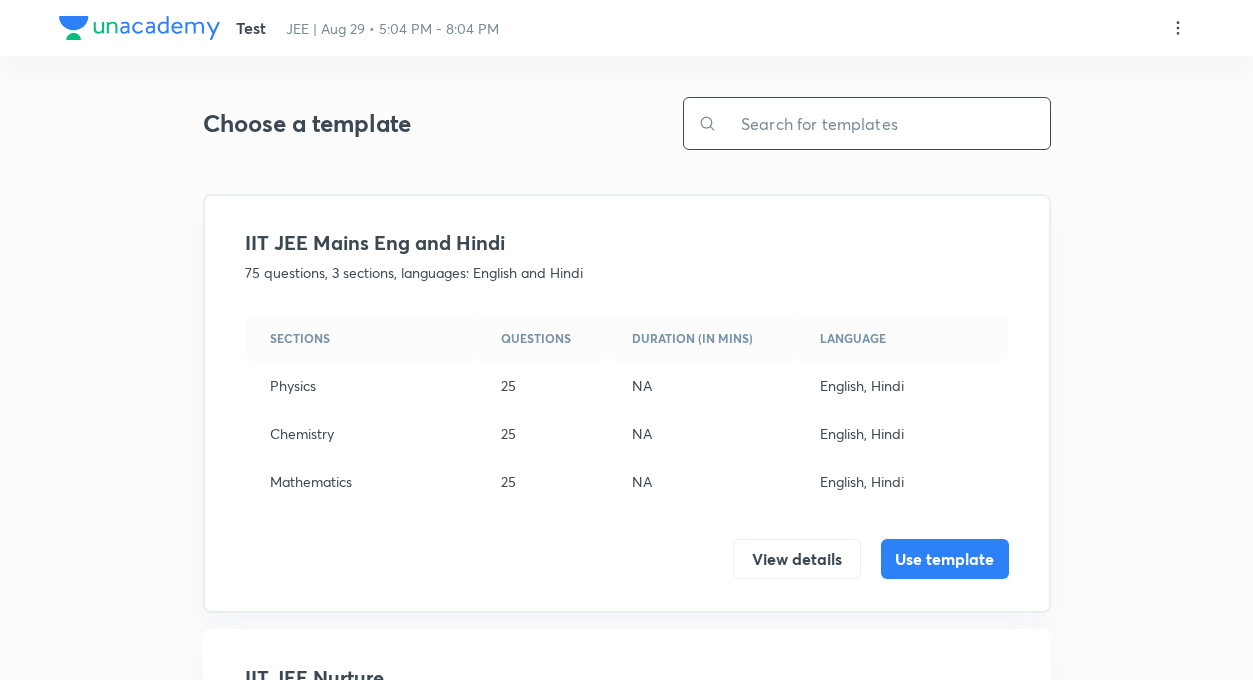 click at bounding box center [883, 123] 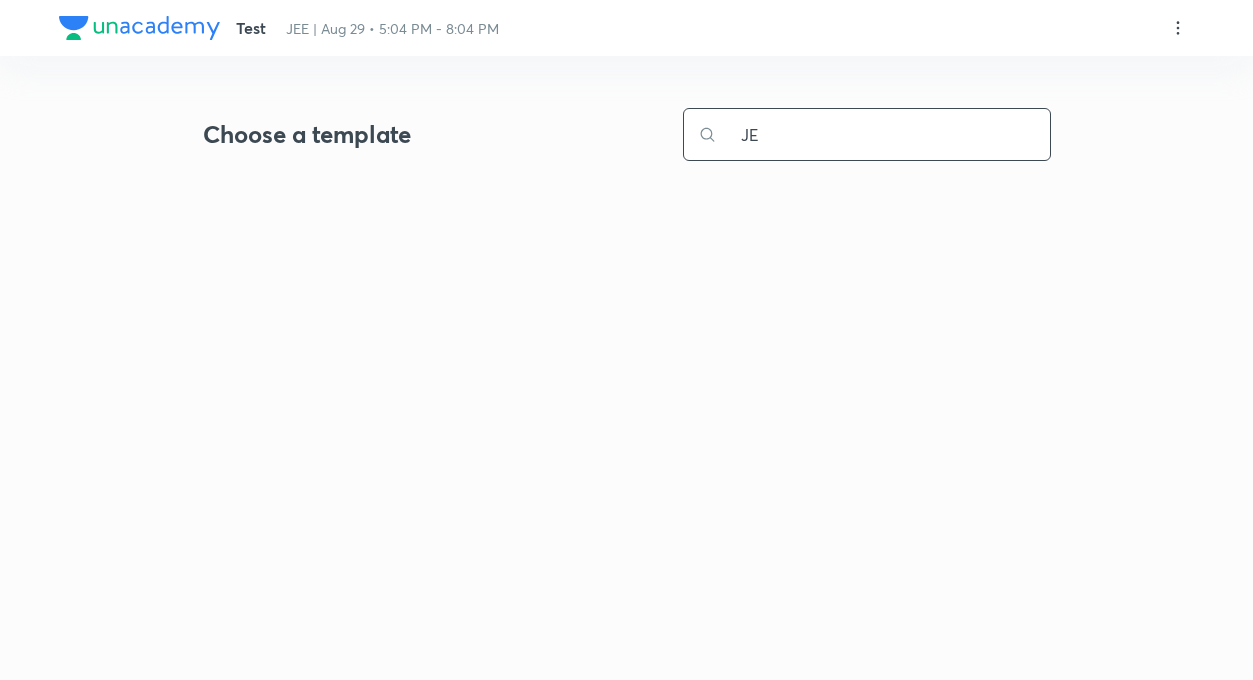 scroll, scrollTop: 0, scrollLeft: 0, axis: both 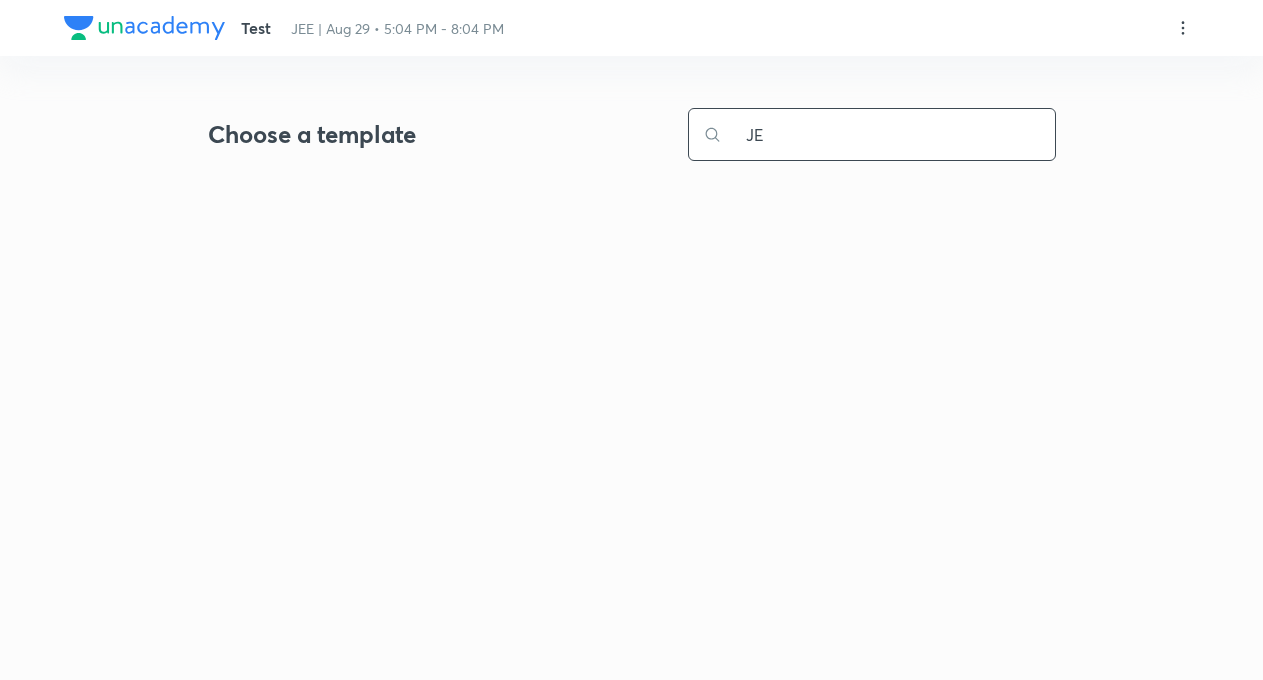type on "J" 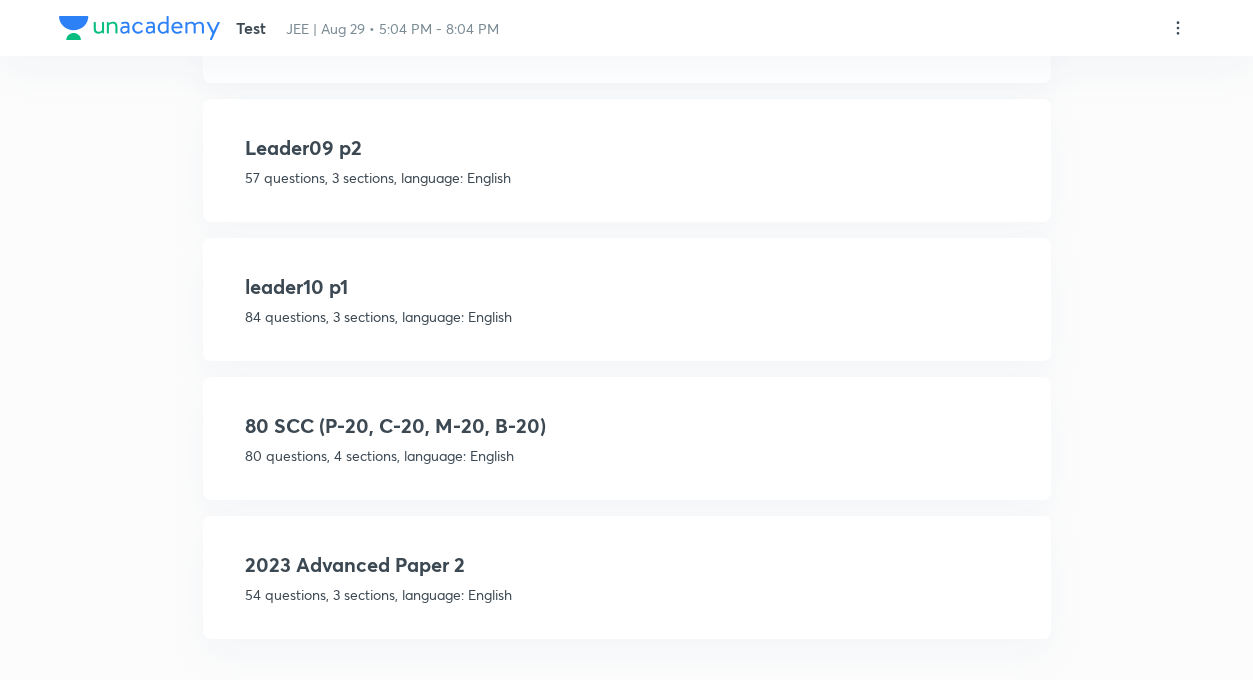 scroll, scrollTop: 1247, scrollLeft: 0, axis: vertical 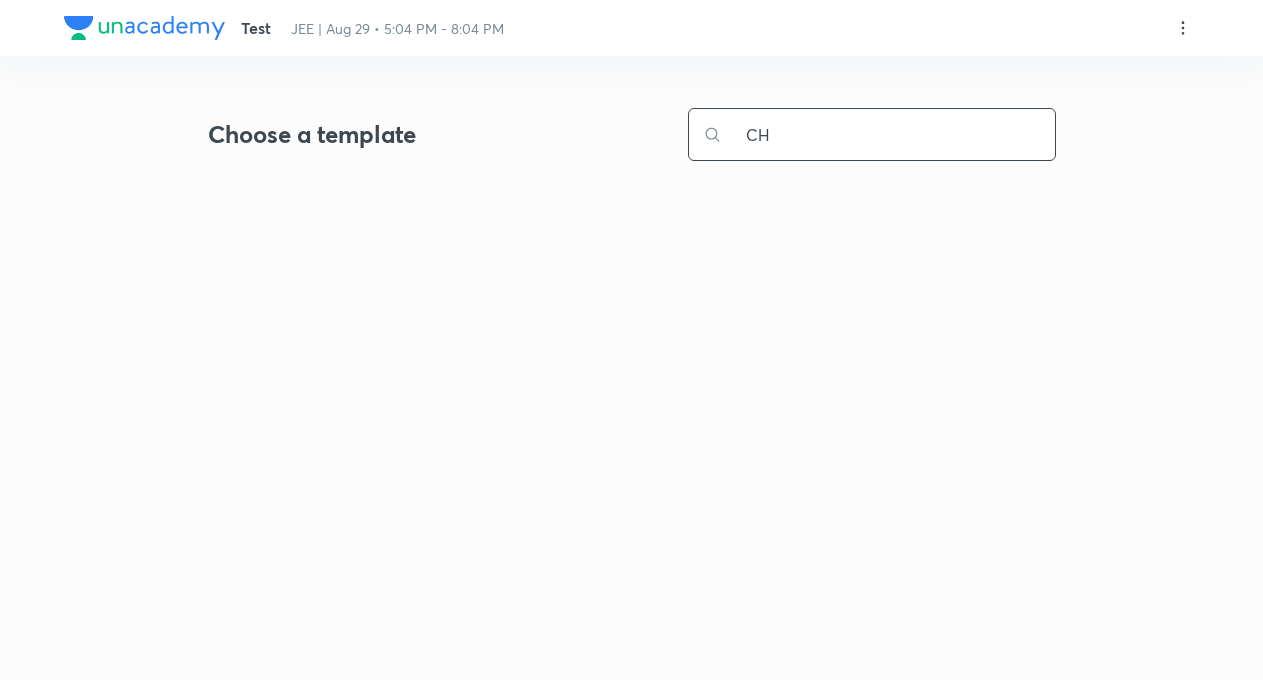 type on "C" 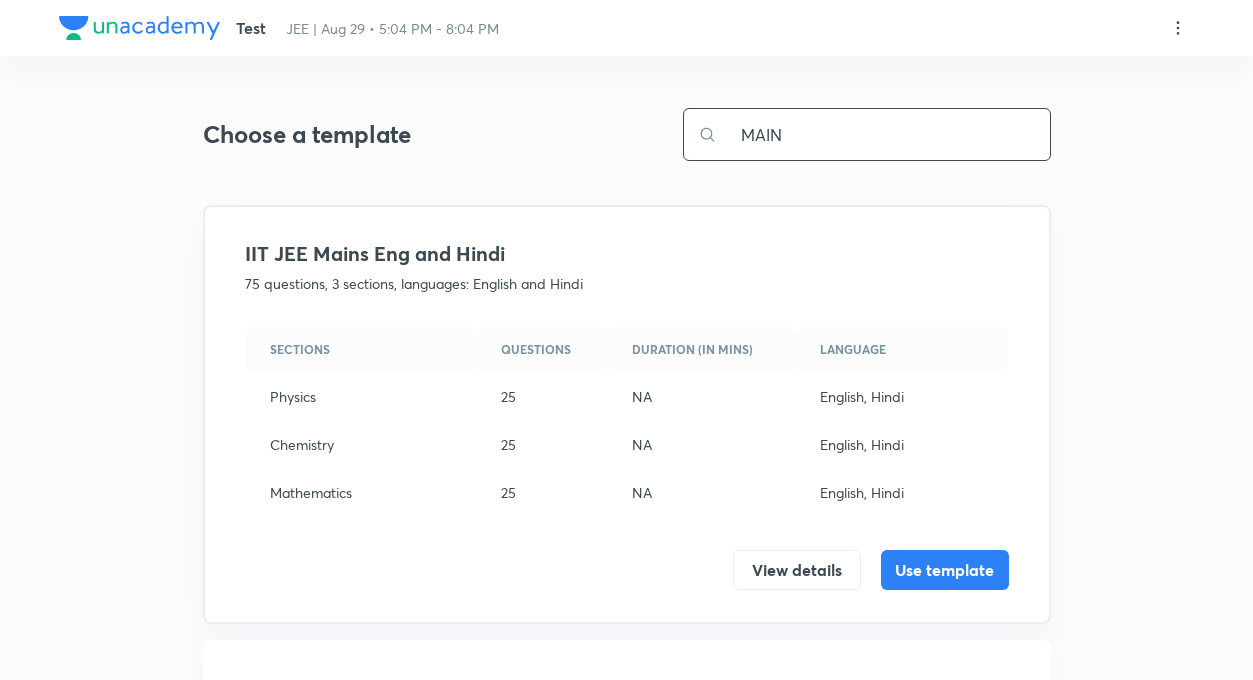 type on "MAIN" 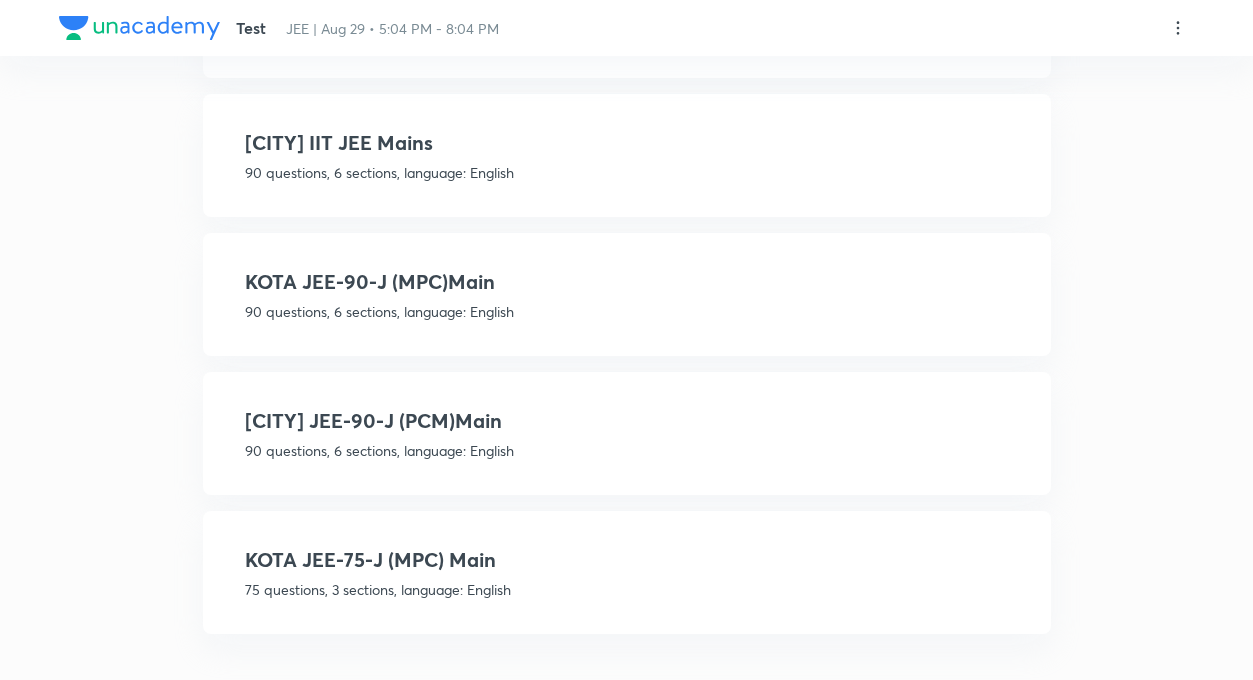 scroll, scrollTop: 1247, scrollLeft: 0, axis: vertical 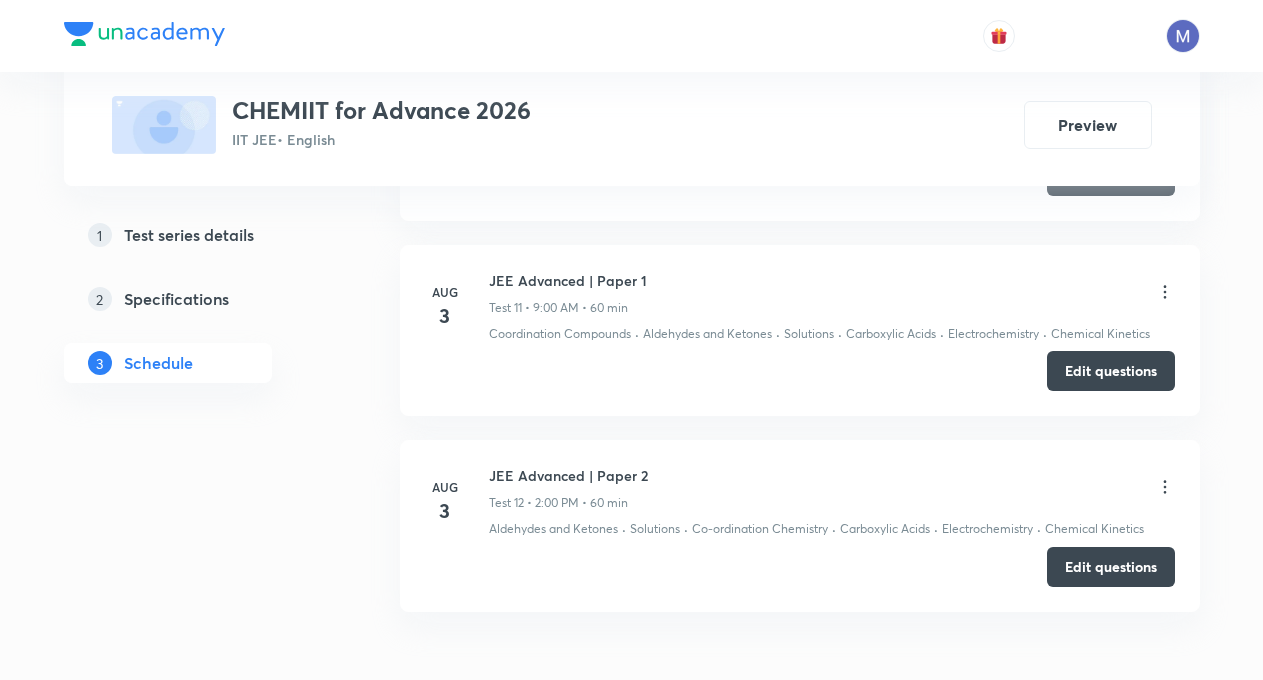 click 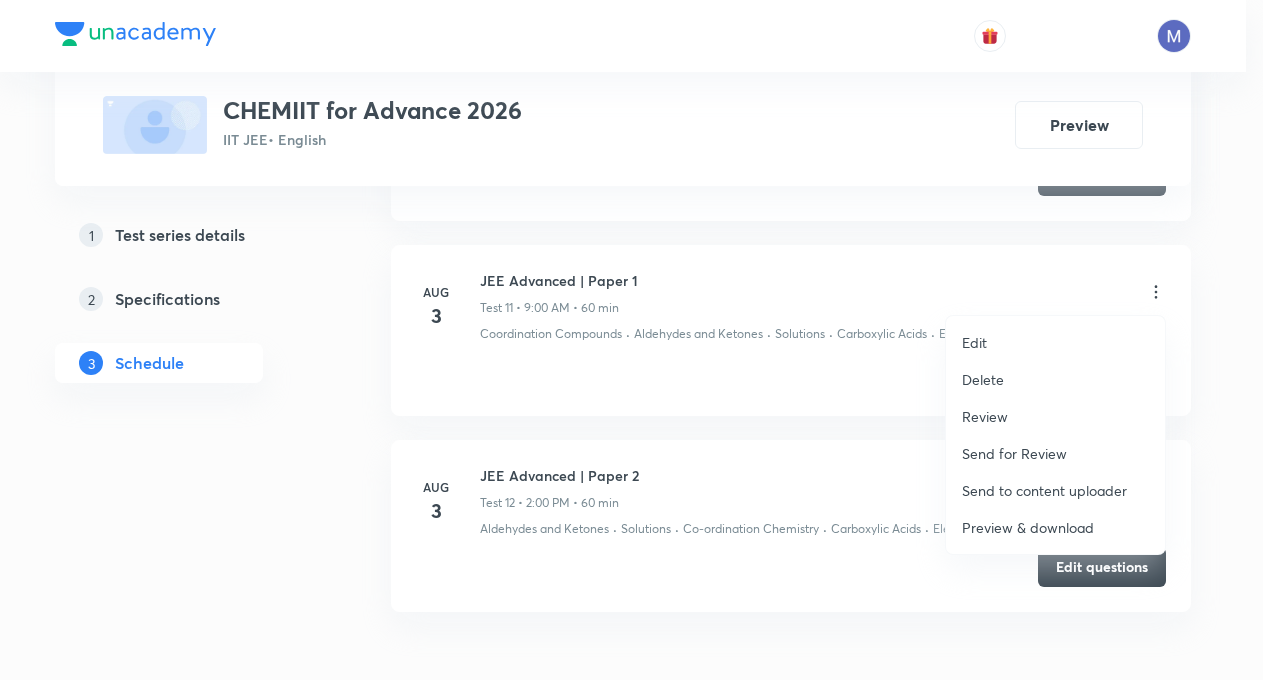 click on "Edit" at bounding box center [1055, 342] 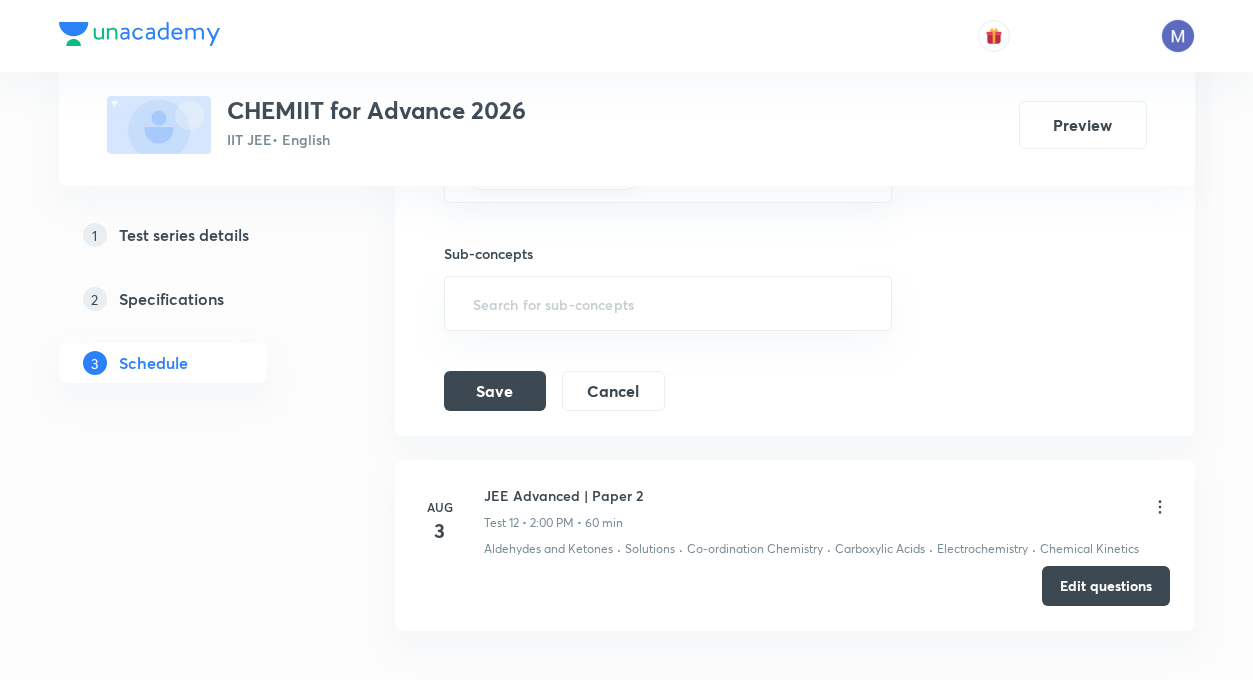 scroll, scrollTop: 2948, scrollLeft: 0, axis: vertical 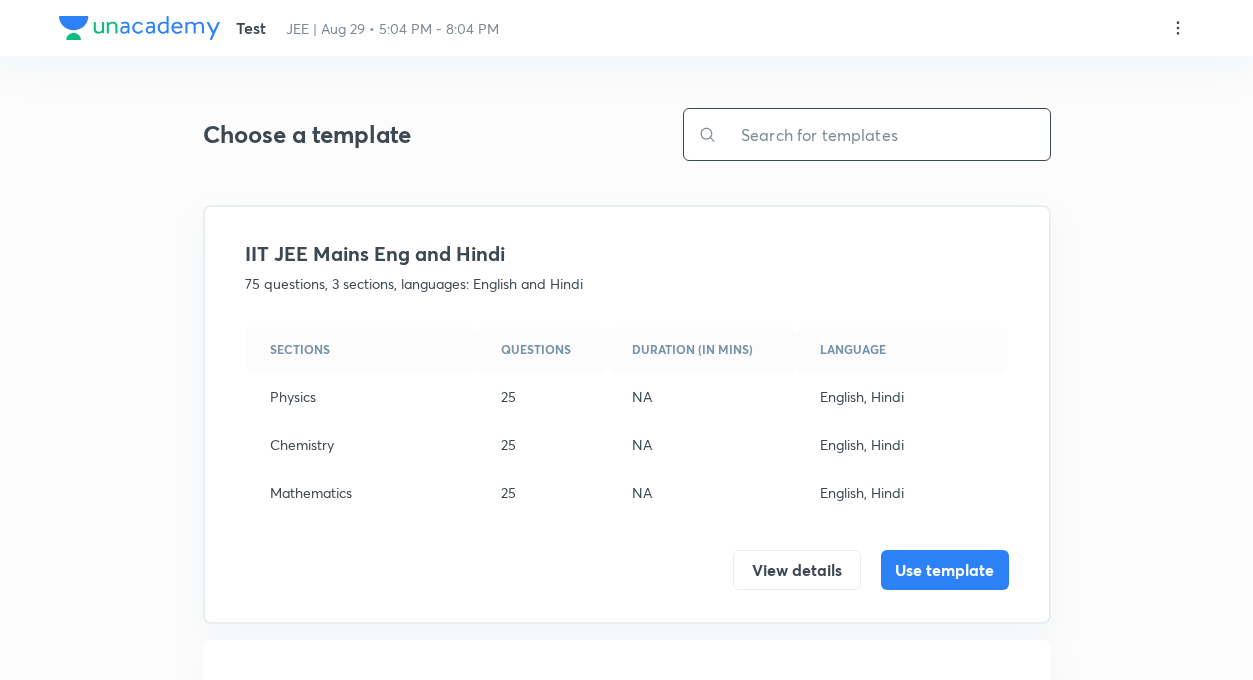 click at bounding box center [883, 134] 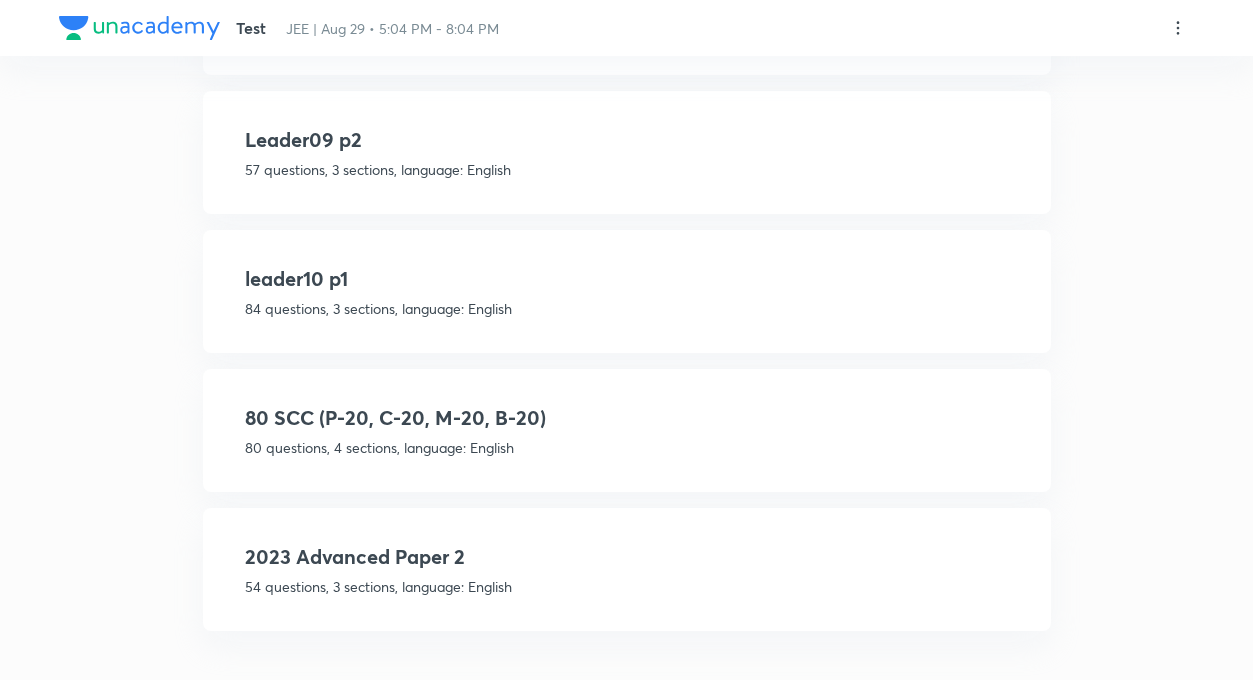 scroll, scrollTop: 1247, scrollLeft: 0, axis: vertical 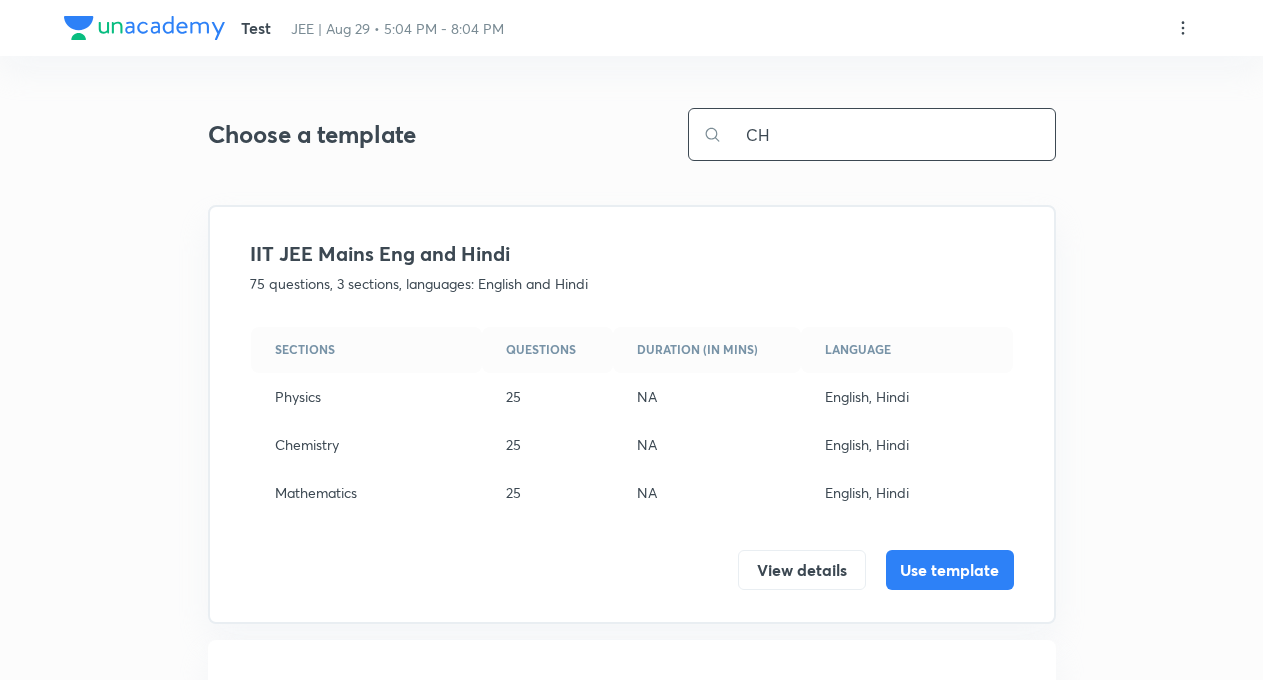 type on "C" 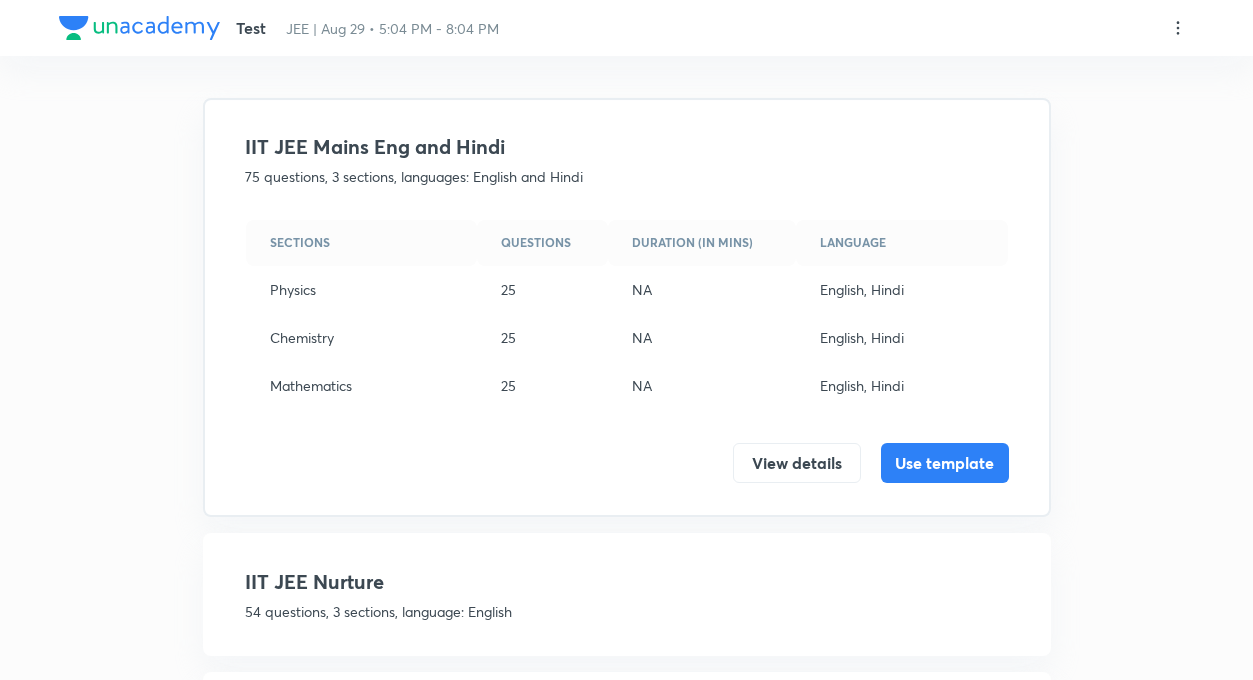 scroll, scrollTop: 0, scrollLeft: 0, axis: both 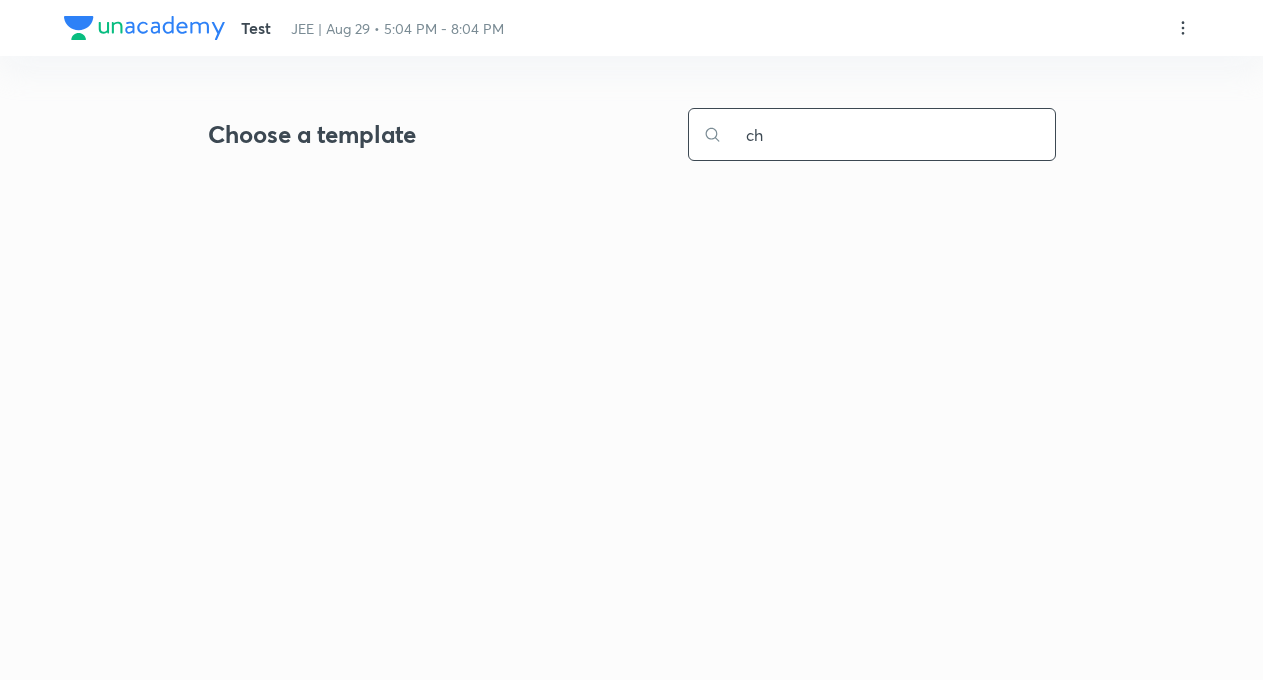 type on "c" 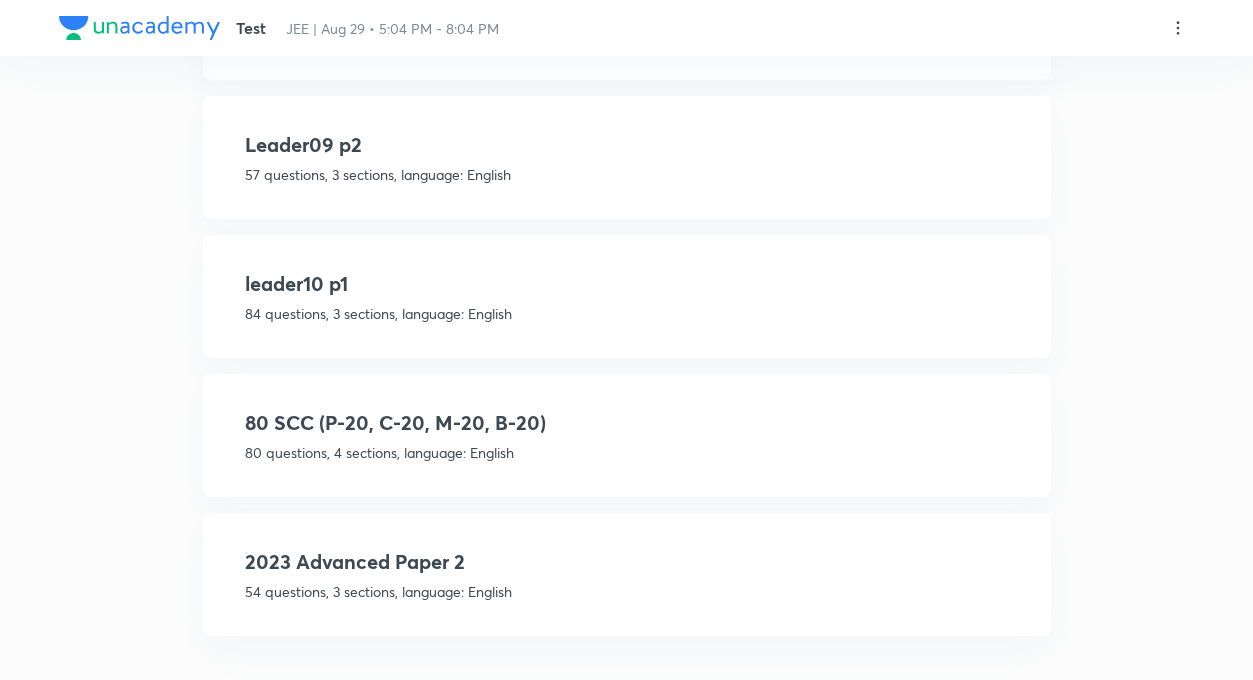 scroll, scrollTop: 1247, scrollLeft: 0, axis: vertical 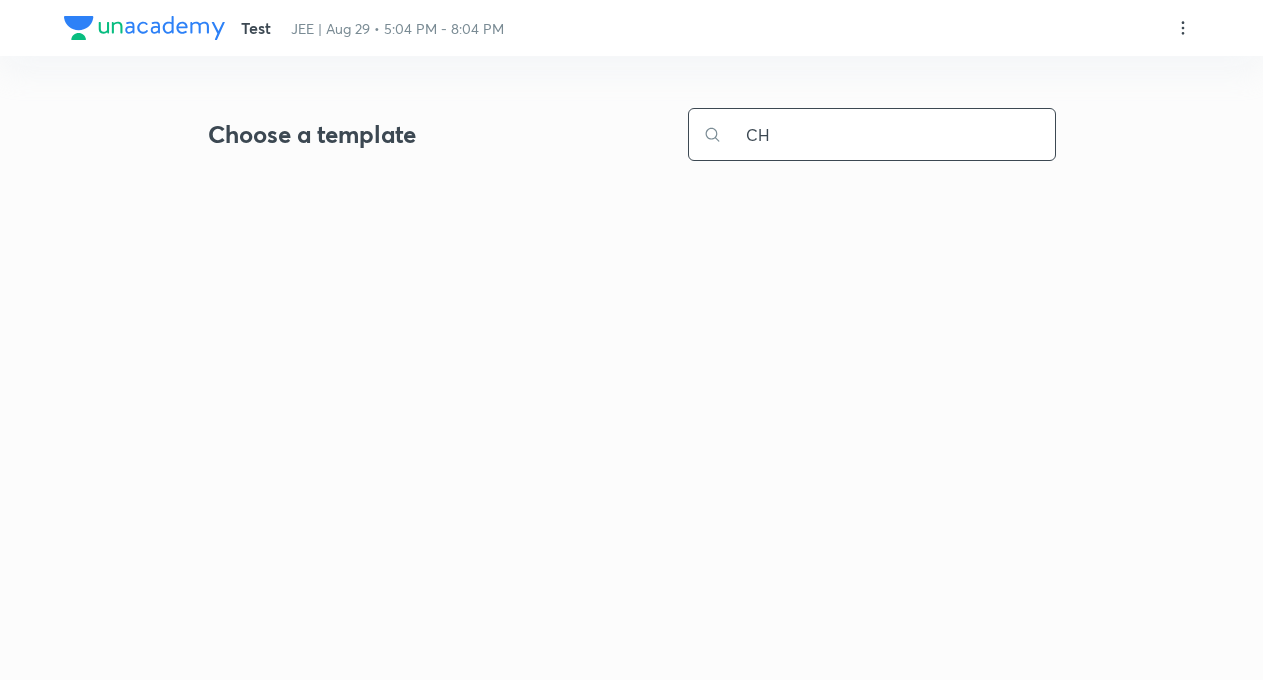type on "C" 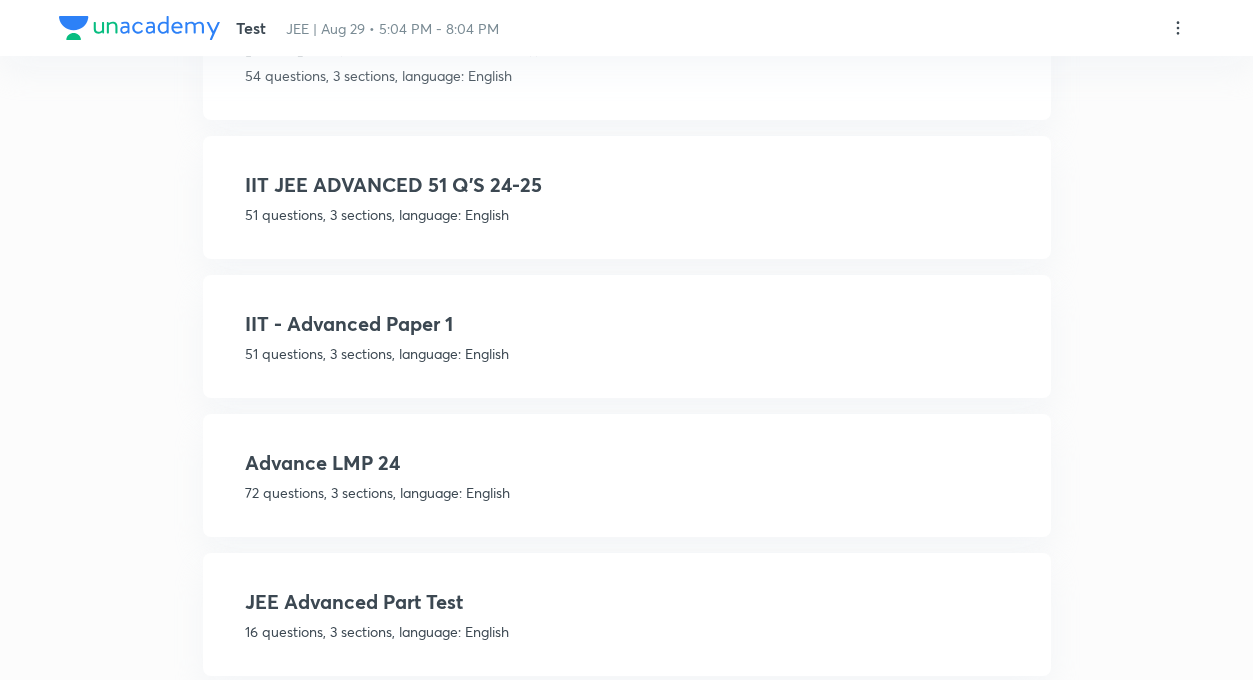 scroll, scrollTop: 1247, scrollLeft: 0, axis: vertical 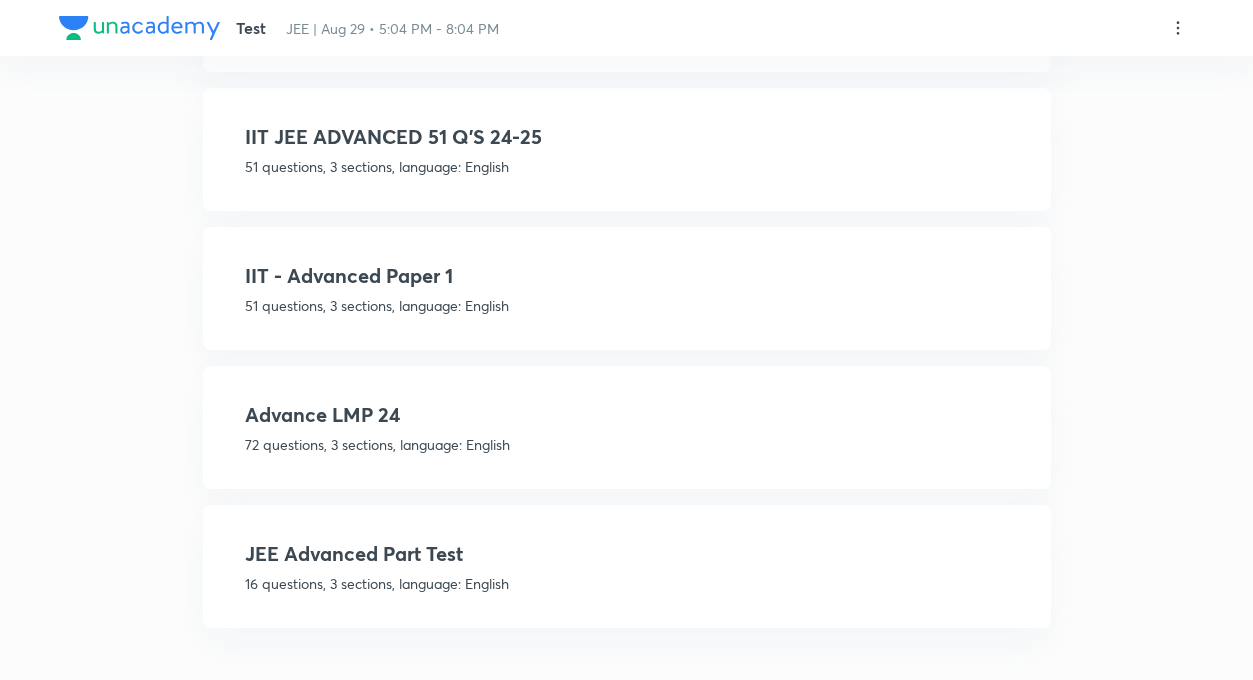 click on "JEE Advanced Part Test  16 questions, 3 sections, language: English" at bounding box center [627, 566] 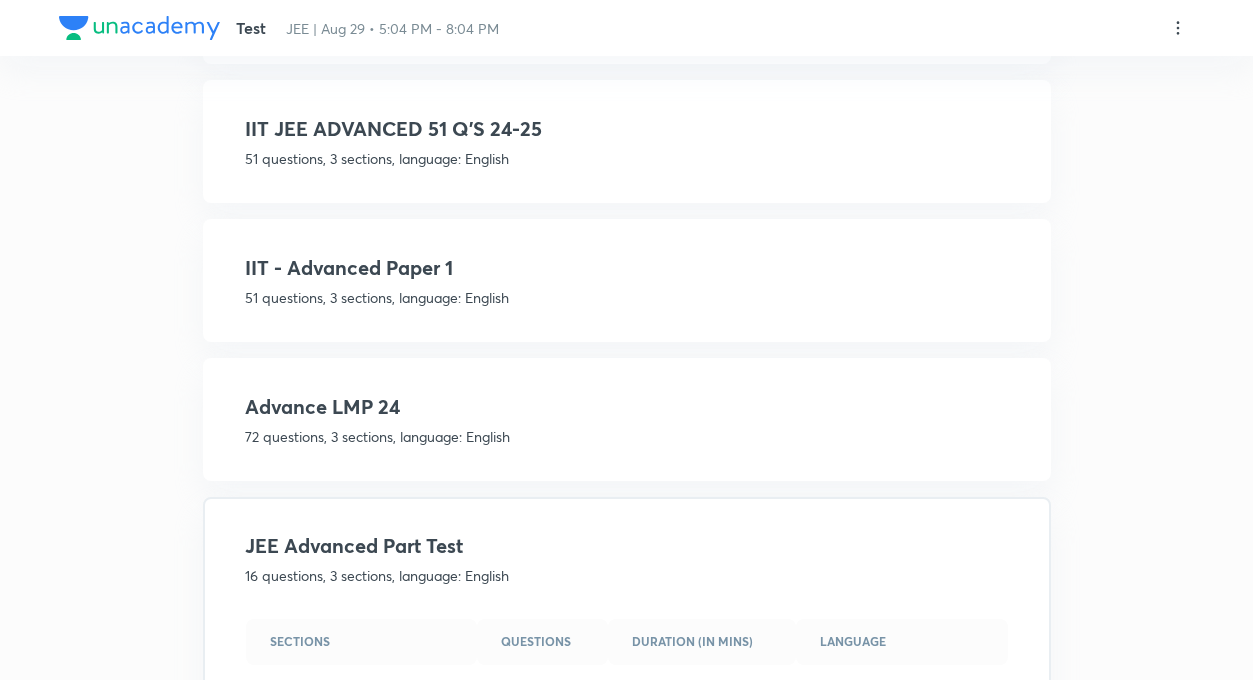 scroll, scrollTop: 951, scrollLeft: 0, axis: vertical 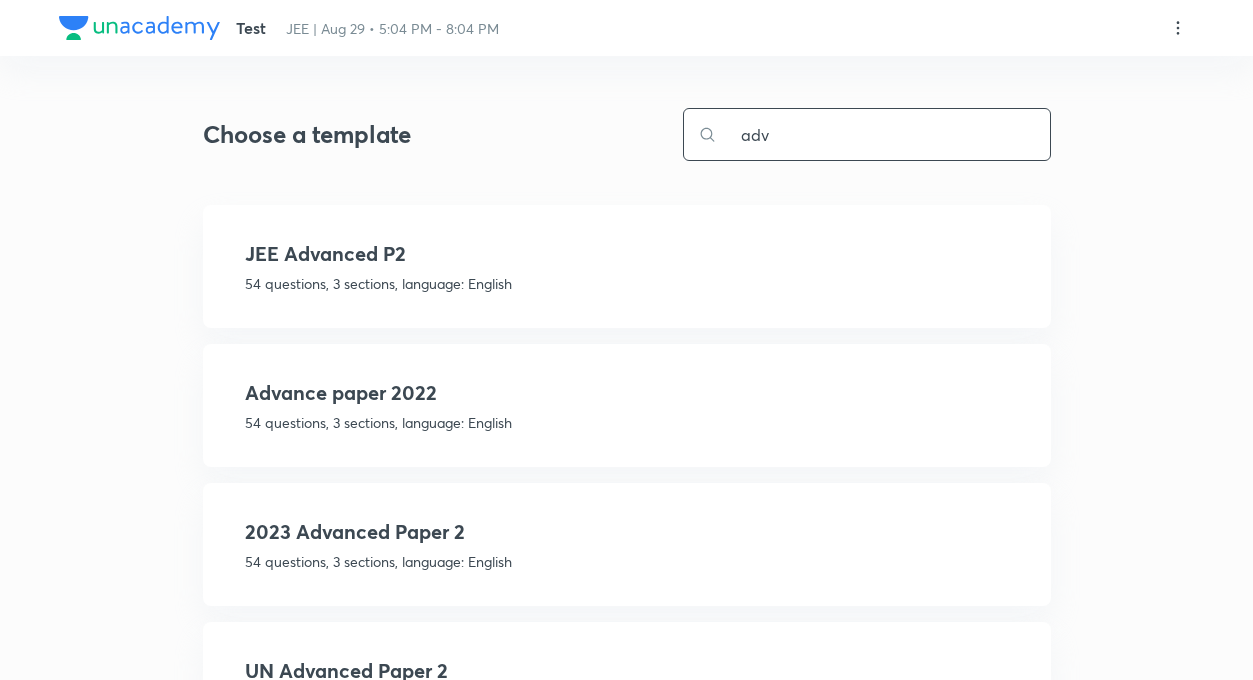 click on "adv" at bounding box center (883, 134) 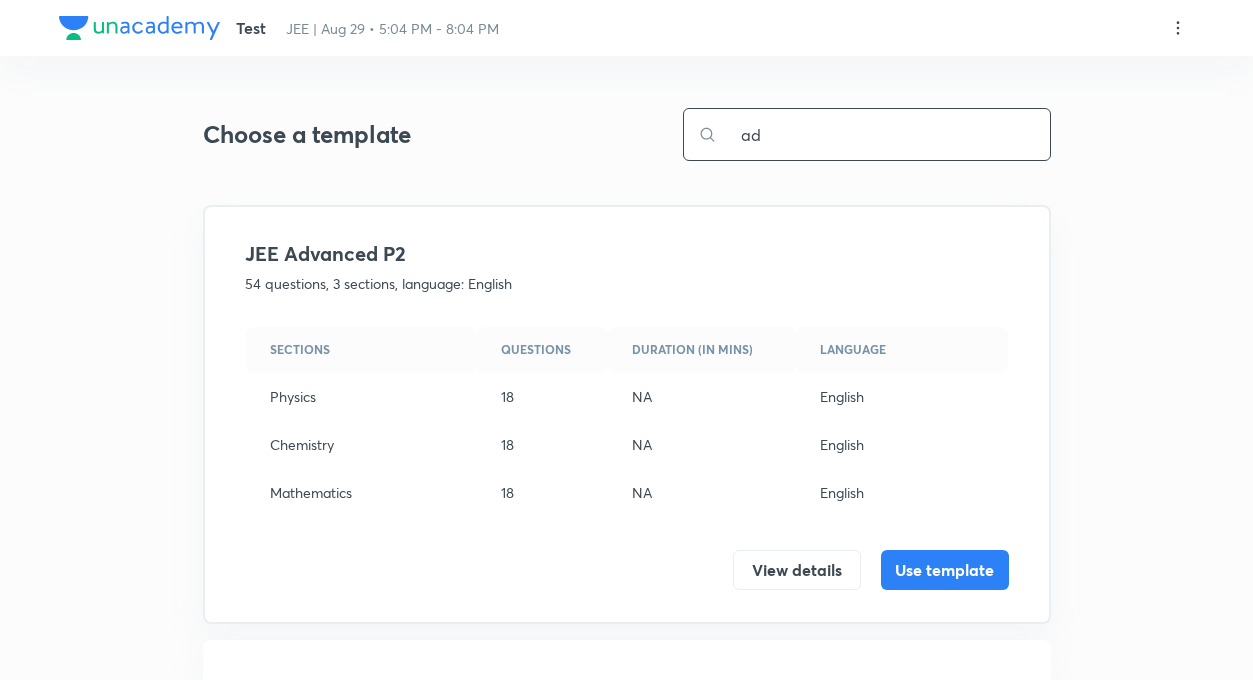 type on "a" 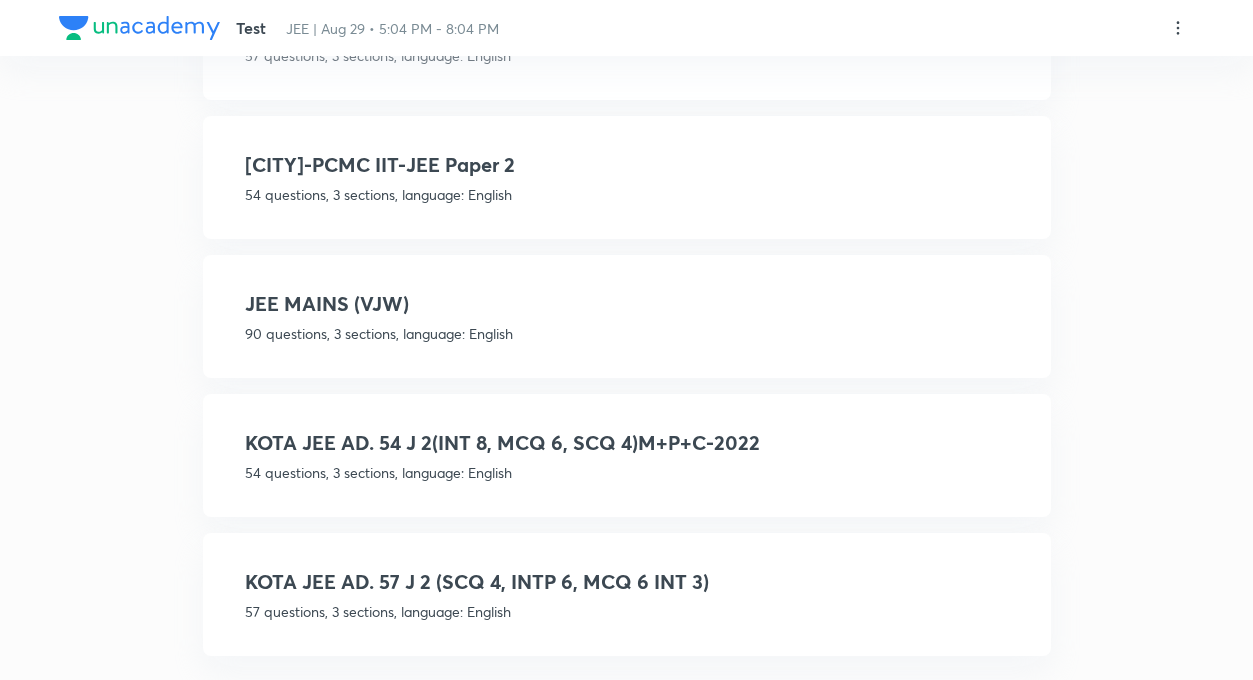 scroll, scrollTop: 1247, scrollLeft: 0, axis: vertical 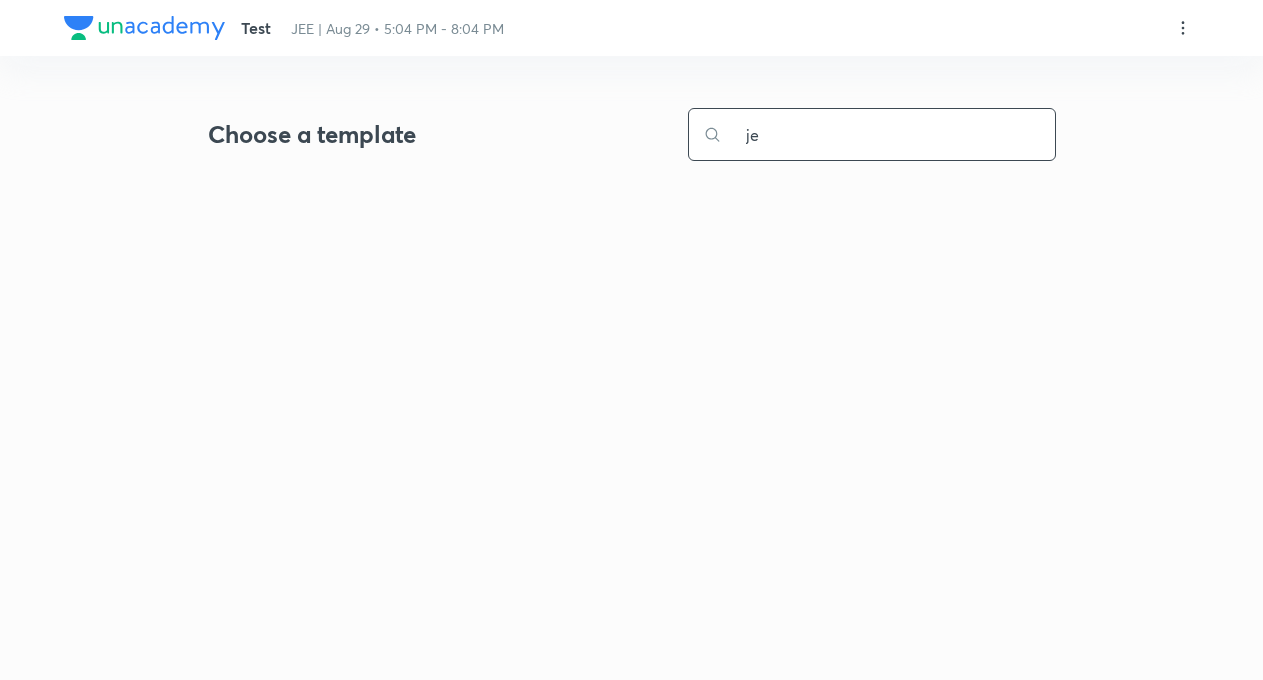 type on "j" 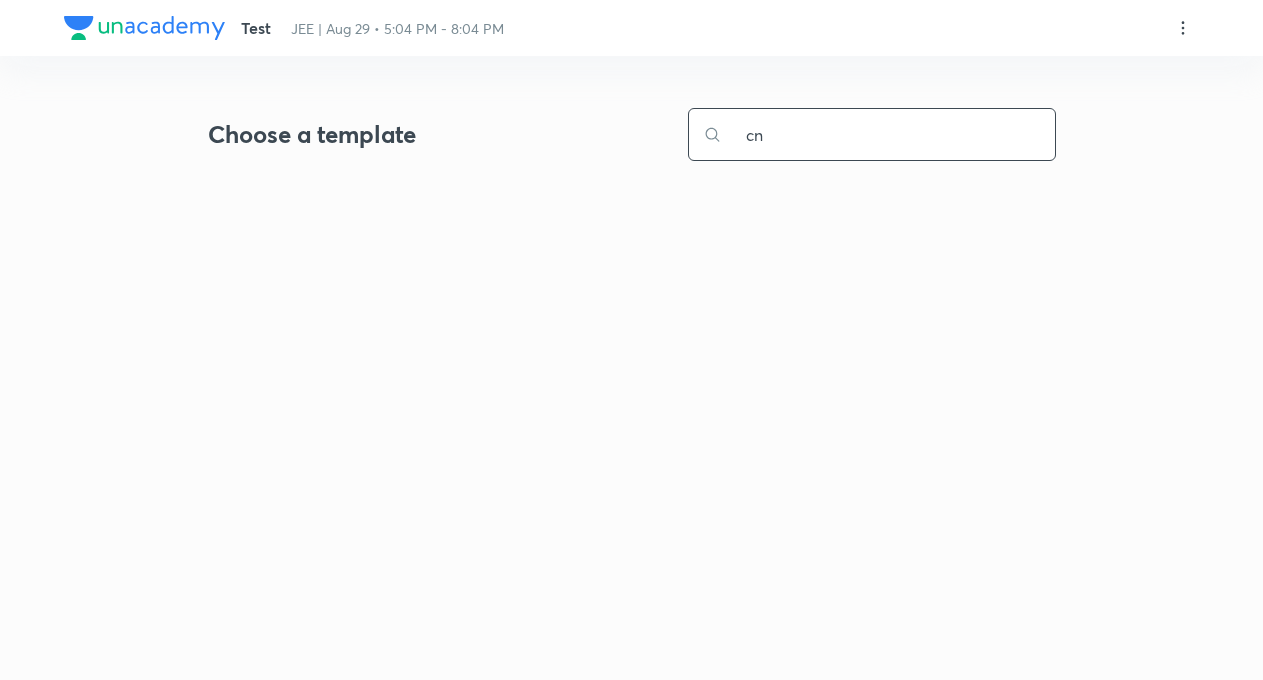 type on "c" 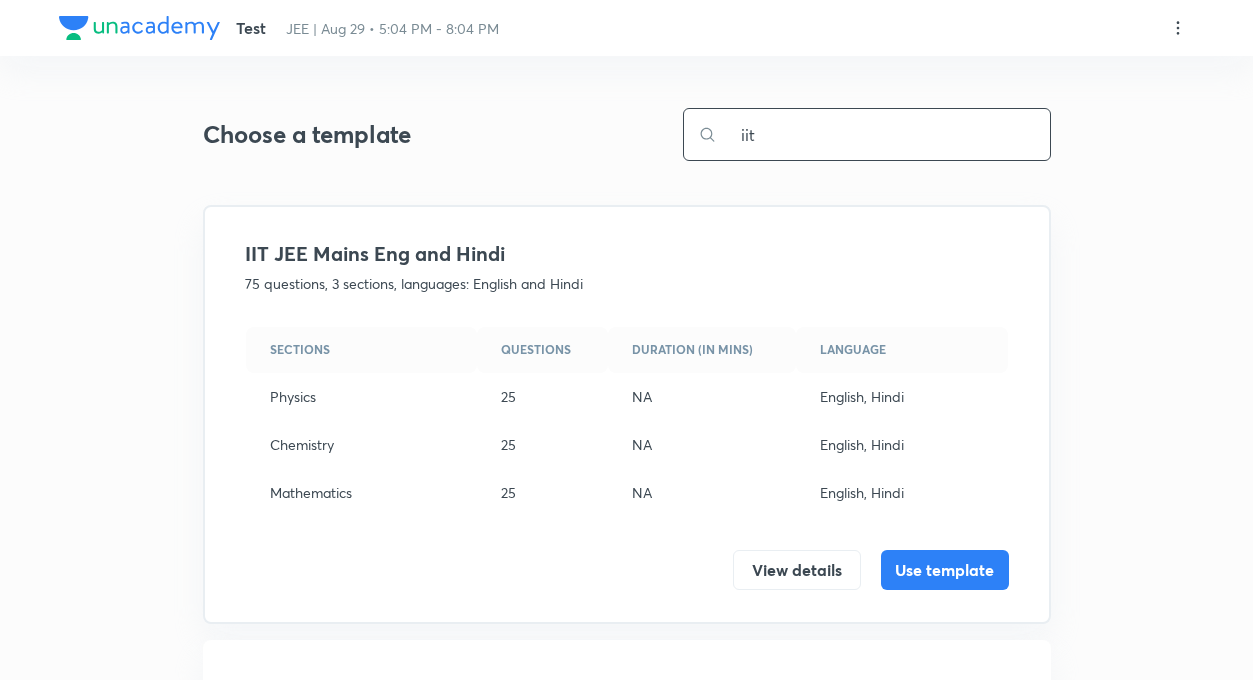 click on "Choose a template iit ​ IIT JEE Mains Eng and Hindi  75 questions, 3 sections, languages: English and Hindi Sections Questions Duration (in mins) Language Physics 25 NA English, Hindi Chemistry  25 NA English, Hindi Mathematics 25 NA English, Hindi View details Use template IIT JEE Nurture   54 questions, 3 sections, language: English Sections Questions Duration (in mins) Language Physics 18 NA English Chemistry 18 NA English Maths 18 NA English View details Use template Pune-PCMC IIT-JEE Paper 2  54 questions, 3 sections, language: English Sections Questions Duration (in mins) Language Physics 18 NA English Chemistry 18 NA English Math 18 NA English View details Use template MPC (New IIT JEE) - IIT JEE AY 2024-25  90 questions, 6 sections, language: English Sections Questions Duration (in mins) Language Mathematics SCQ's 20 NA English Mathematics Numerical Value 10 NA English Physics SCQ's  20 NA English Physics Numerical Value 10 NA English Chemistry SCQ's 20 NA English Chemistry Numerical Value  10 NA 17" at bounding box center (627, 981) 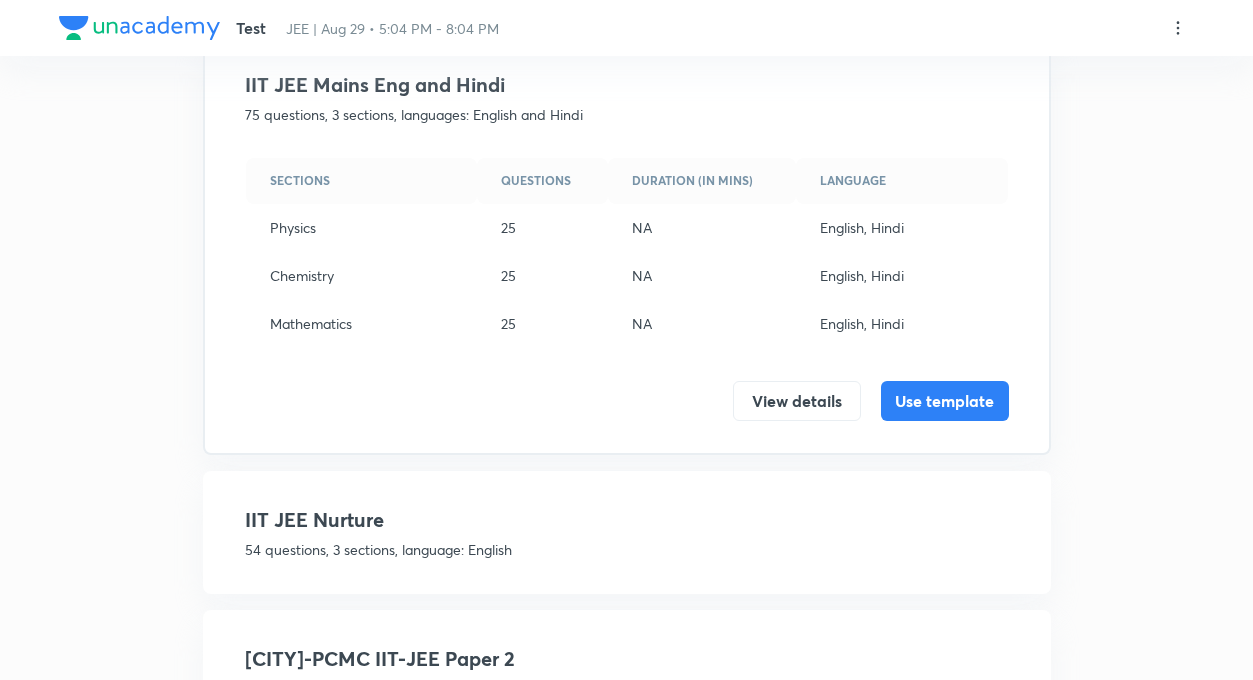 scroll, scrollTop: 0, scrollLeft: 0, axis: both 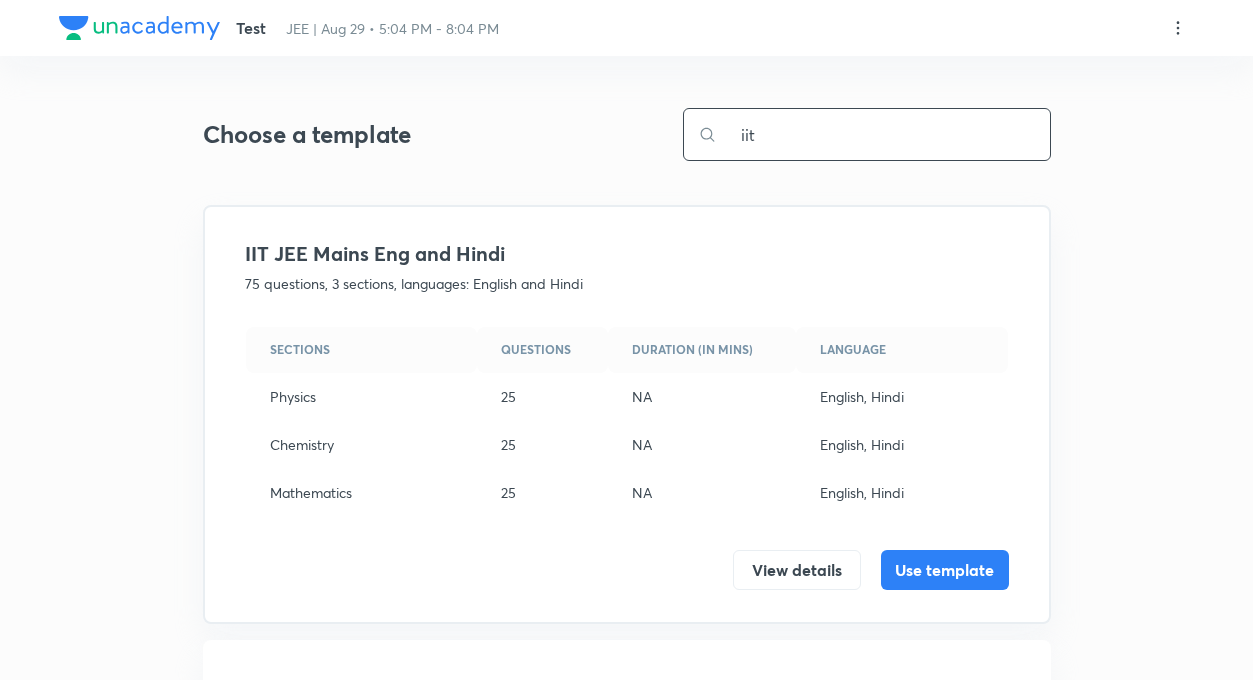 click on "iit" at bounding box center [883, 134] 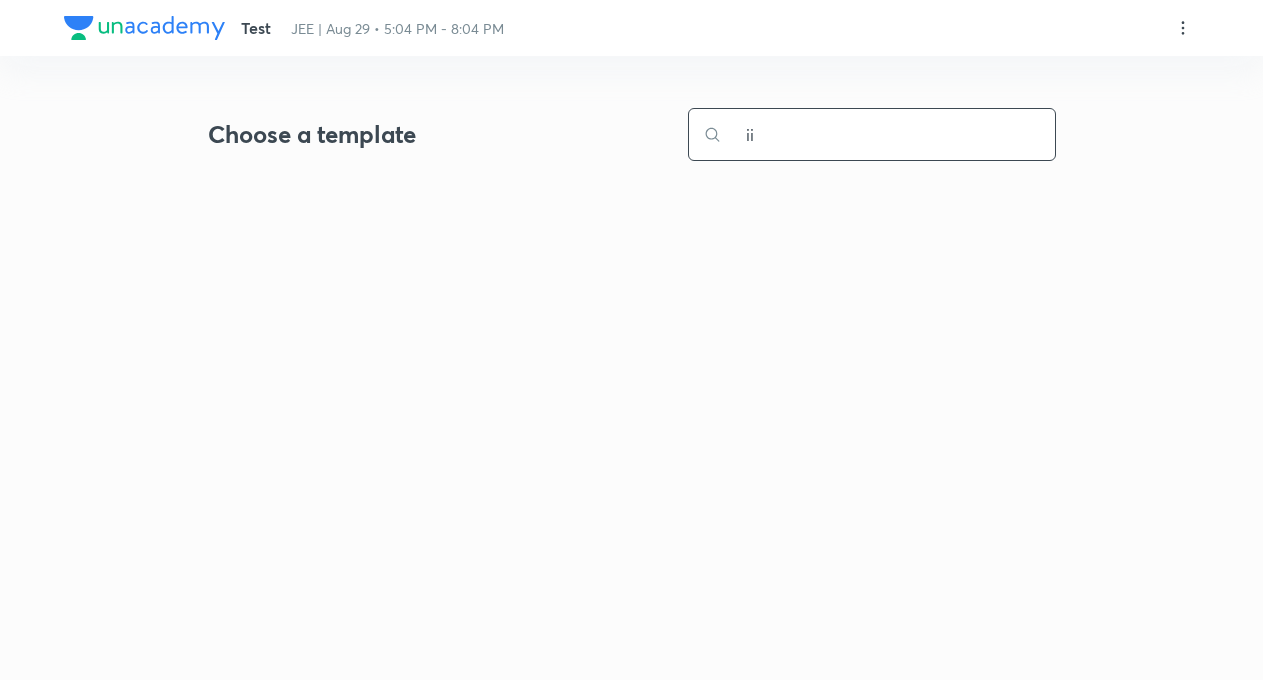 type on "i" 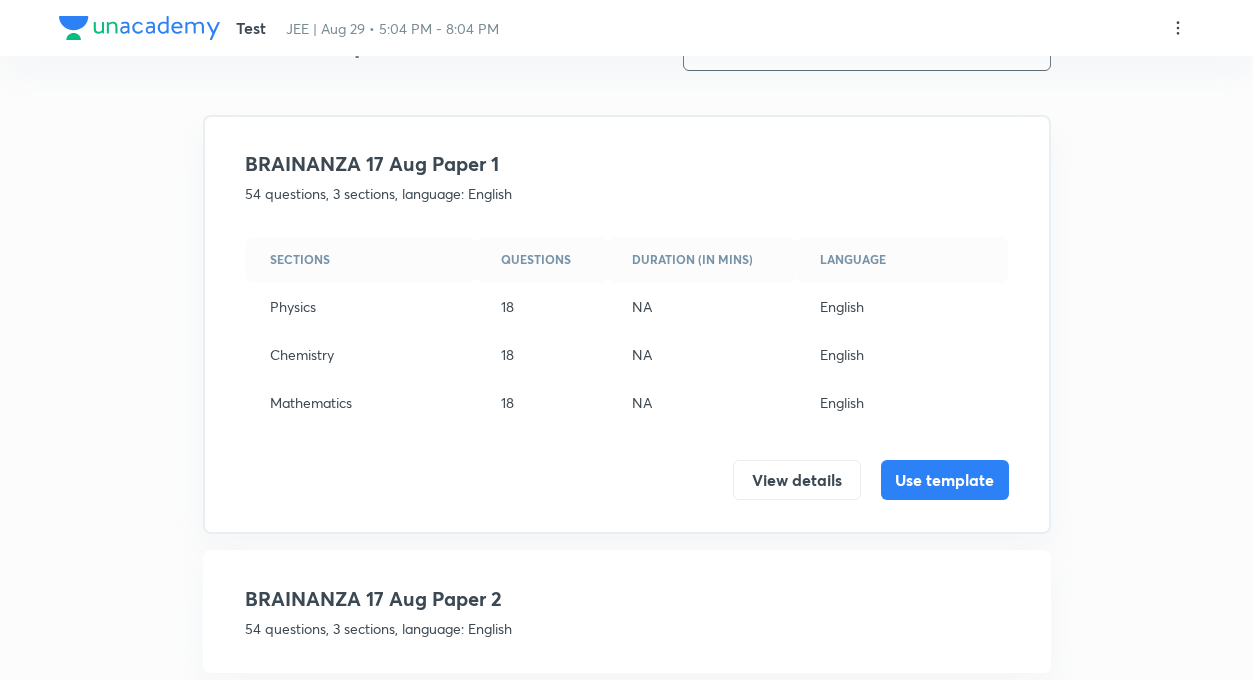 scroll, scrollTop: 135, scrollLeft: 0, axis: vertical 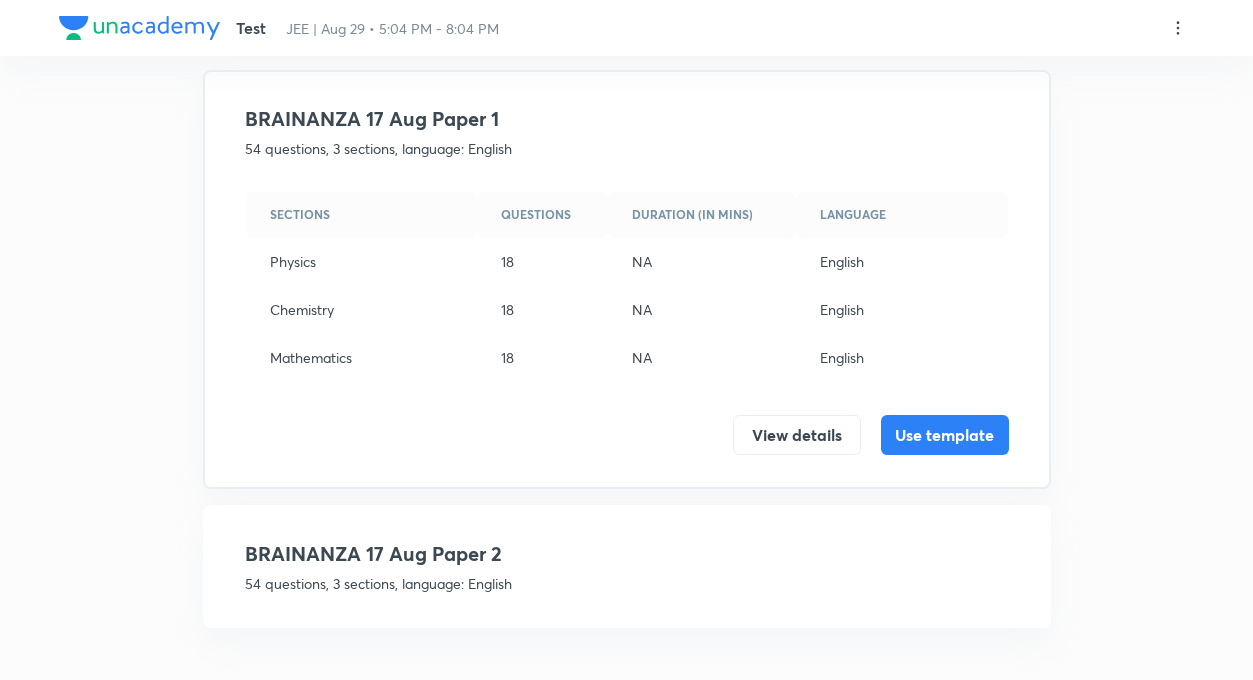 type on "1" 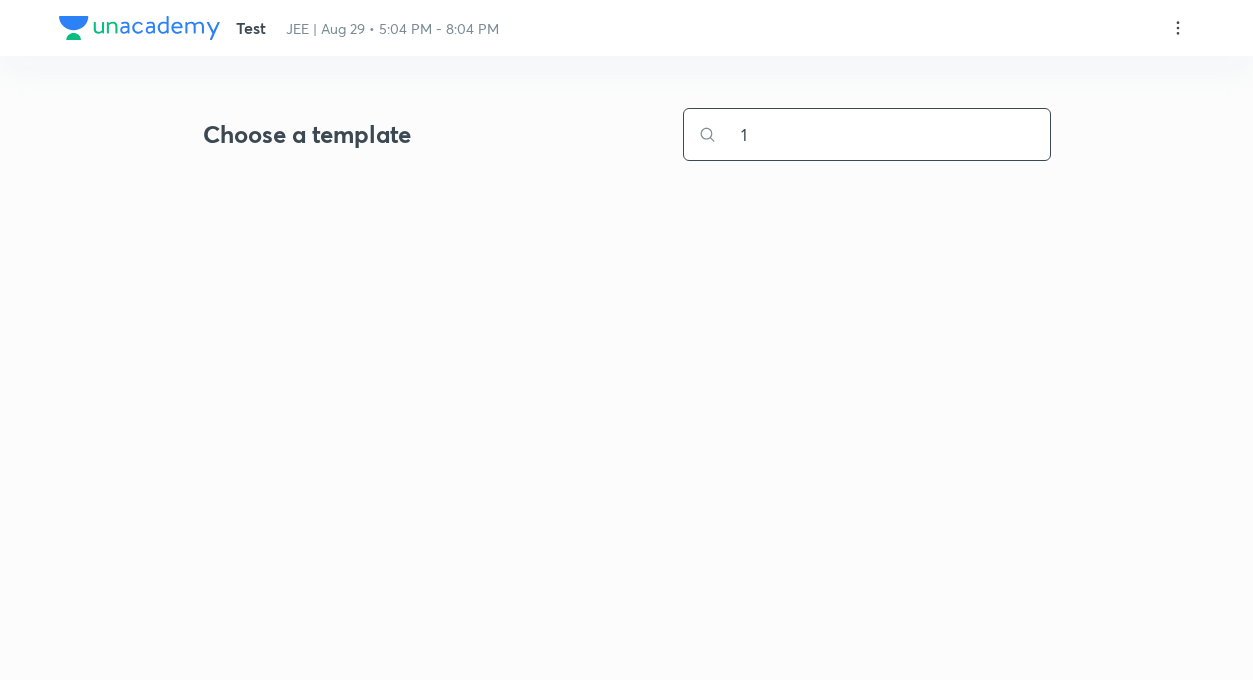 scroll, scrollTop: 0, scrollLeft: 0, axis: both 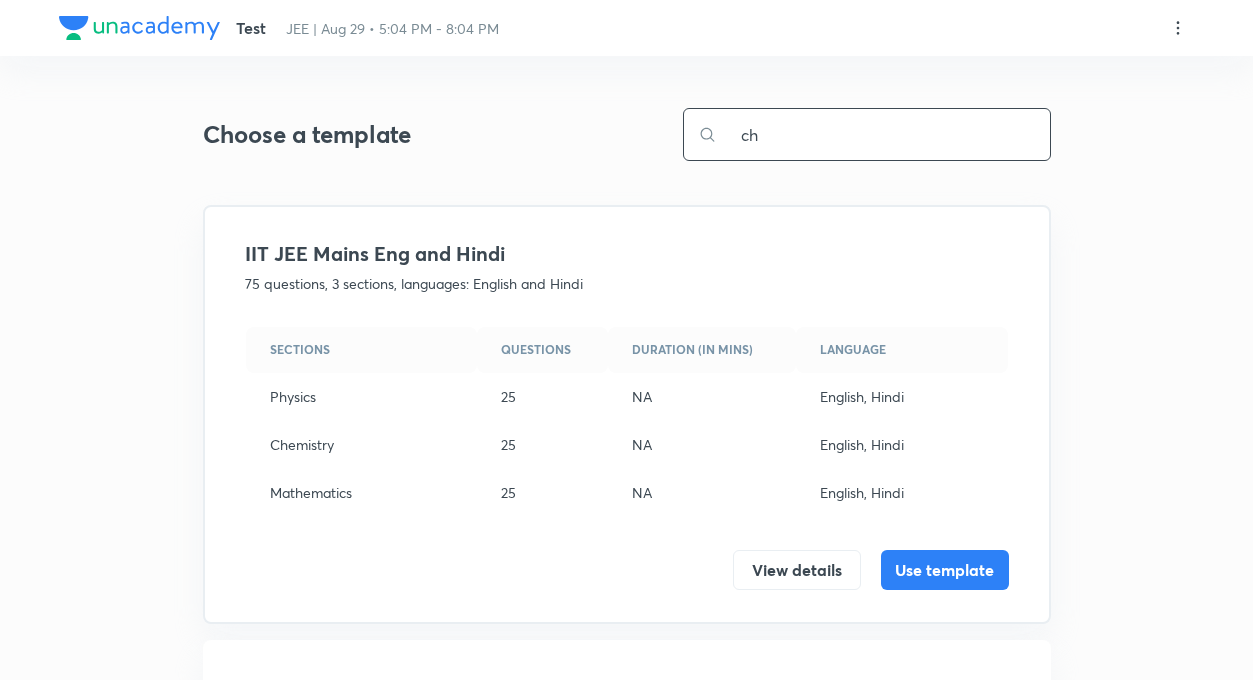 type on "c" 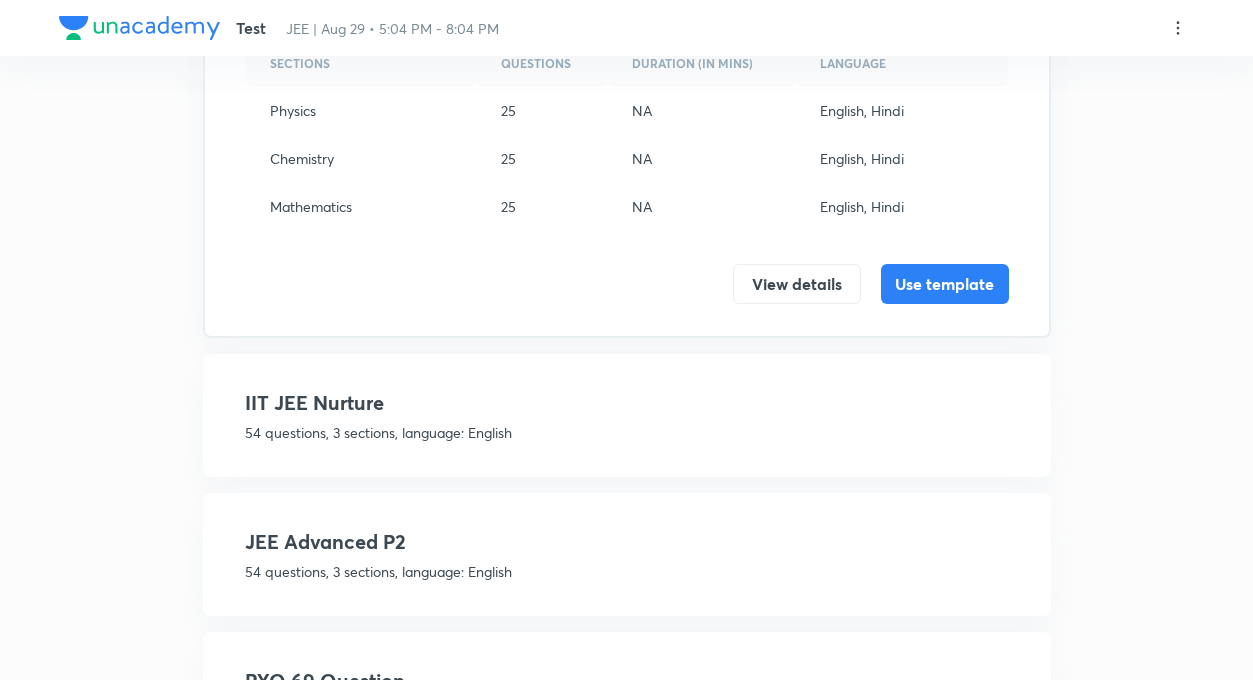 scroll, scrollTop: 363, scrollLeft: 0, axis: vertical 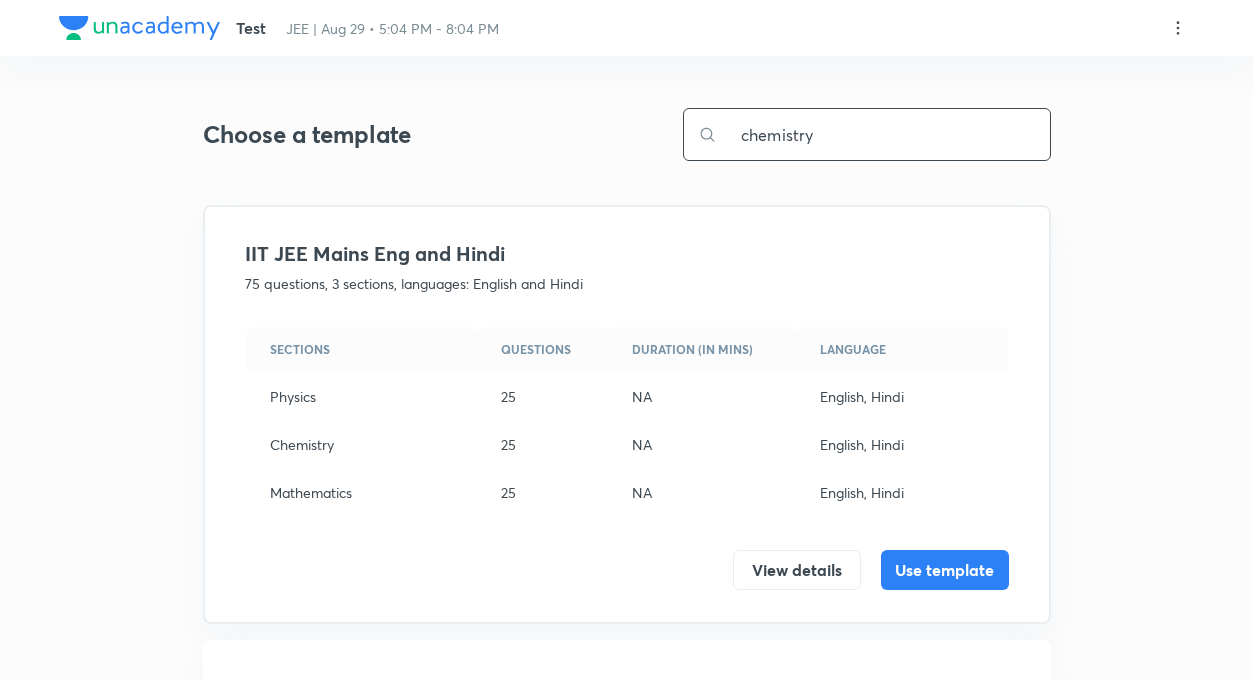 click on "chemistry" at bounding box center [883, 134] 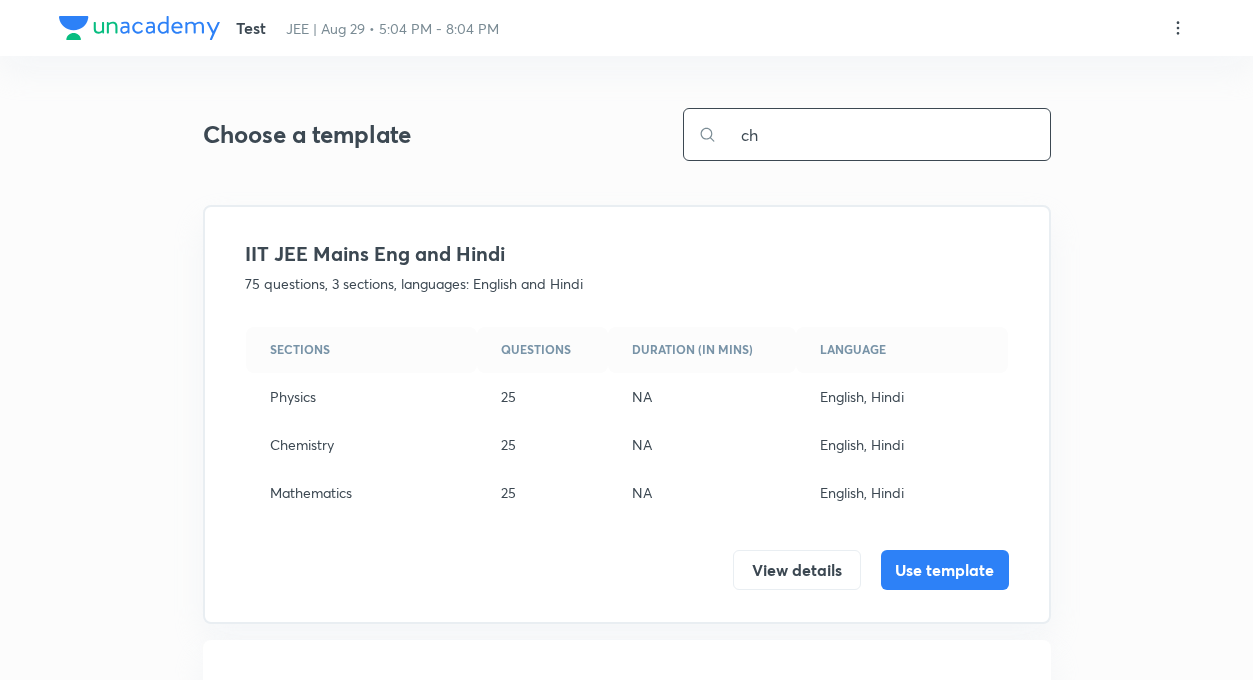 type on "c" 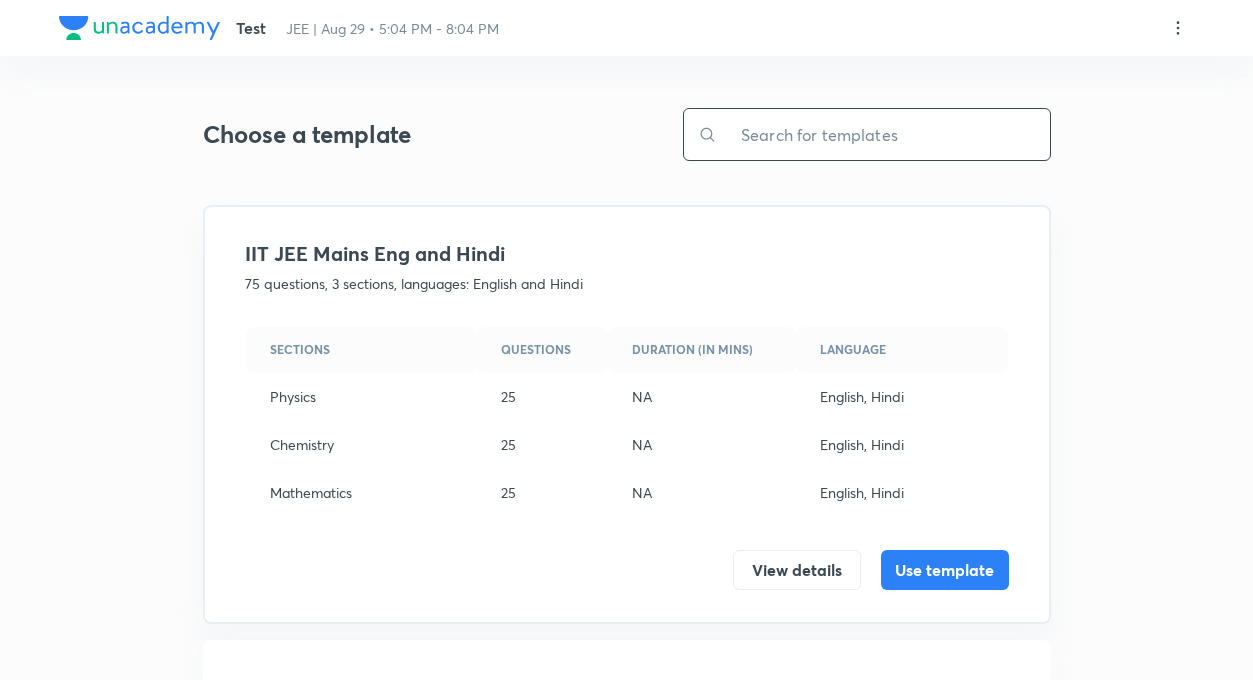 paste on "CHEMISTRY ADVANCED PAPER 1" 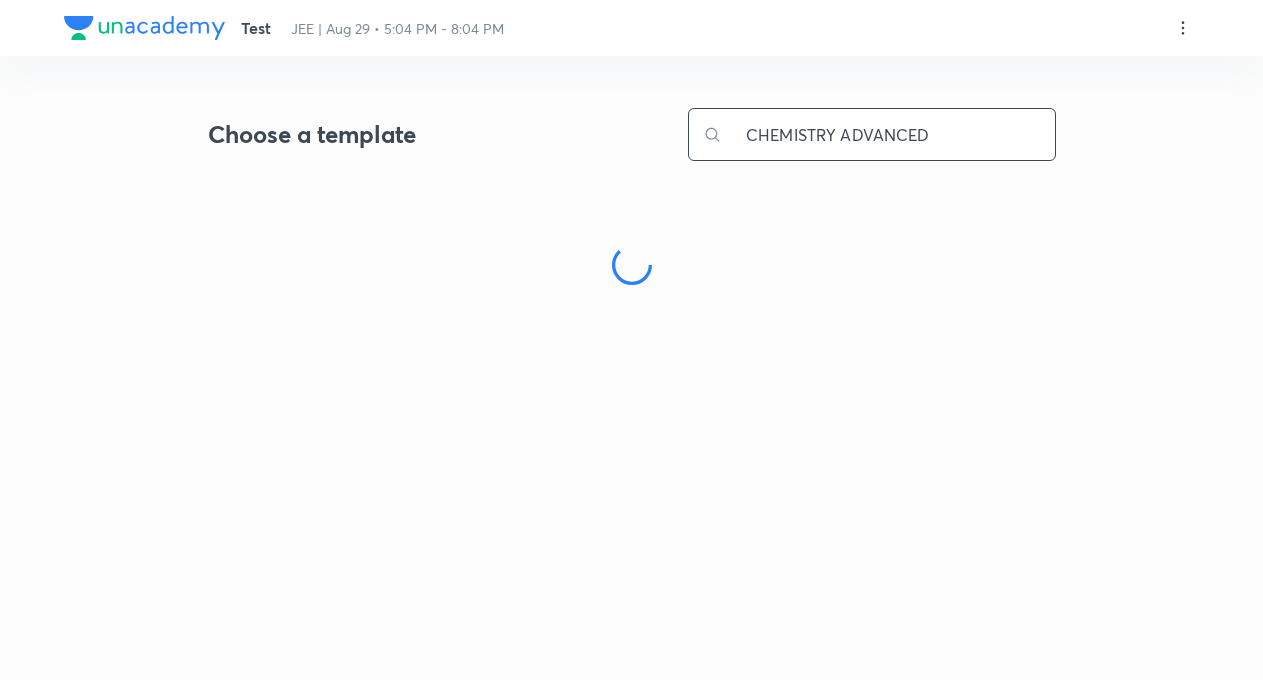 click on "CHEMISTRY ADVANCED" at bounding box center [888, 134] 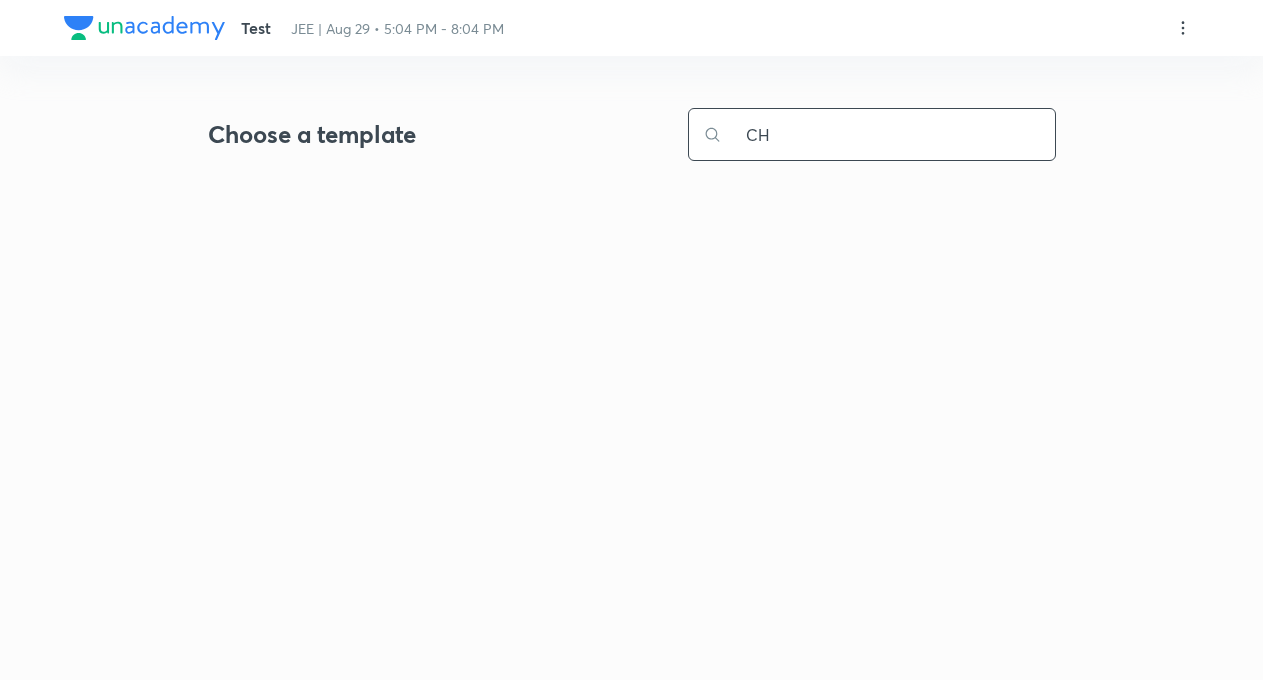 type on "C" 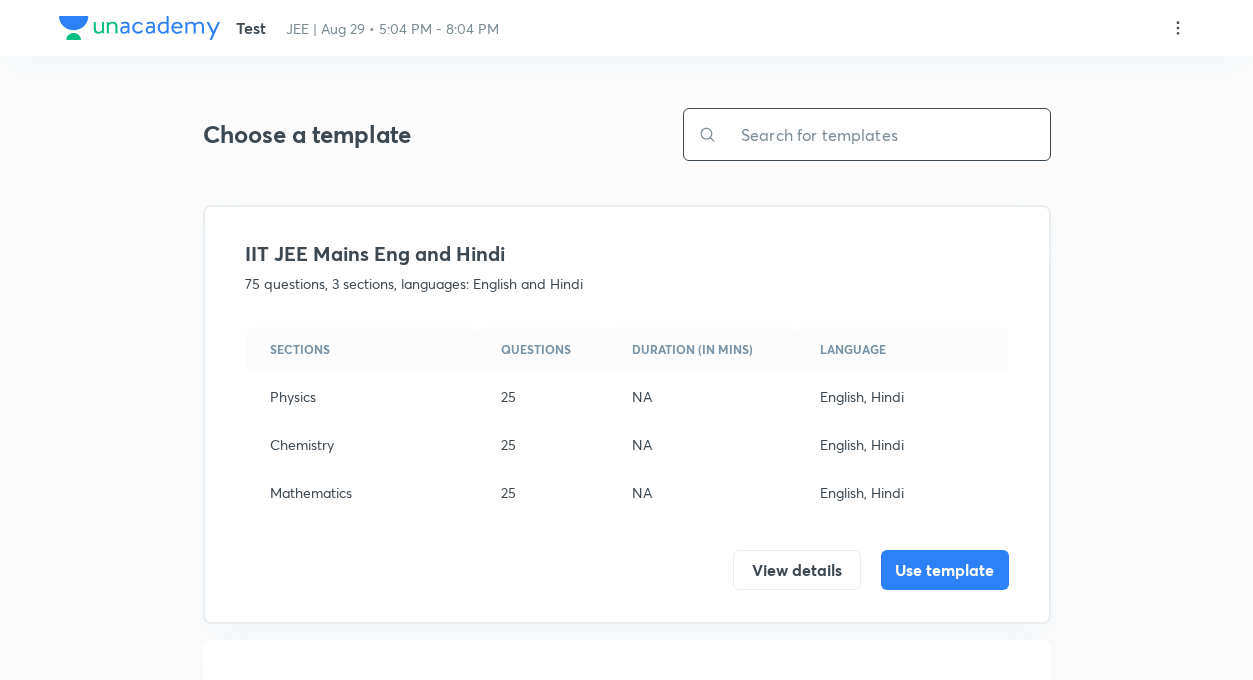 type 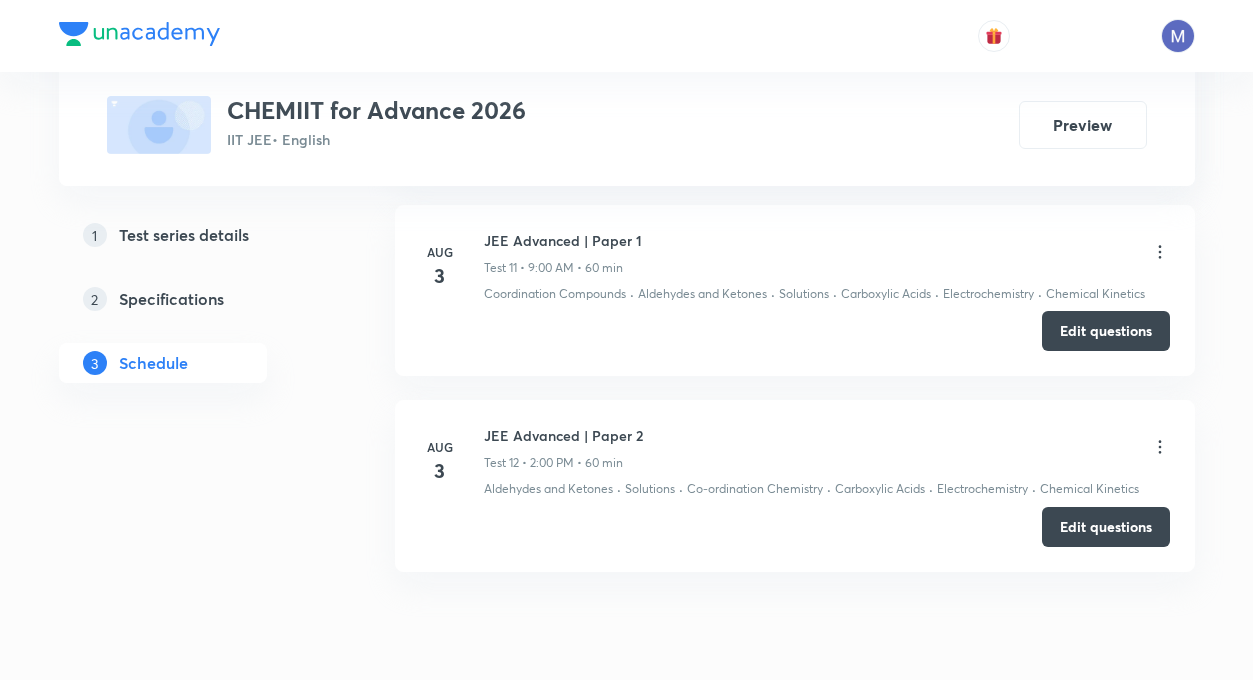 scroll, scrollTop: 2948, scrollLeft: 0, axis: vertical 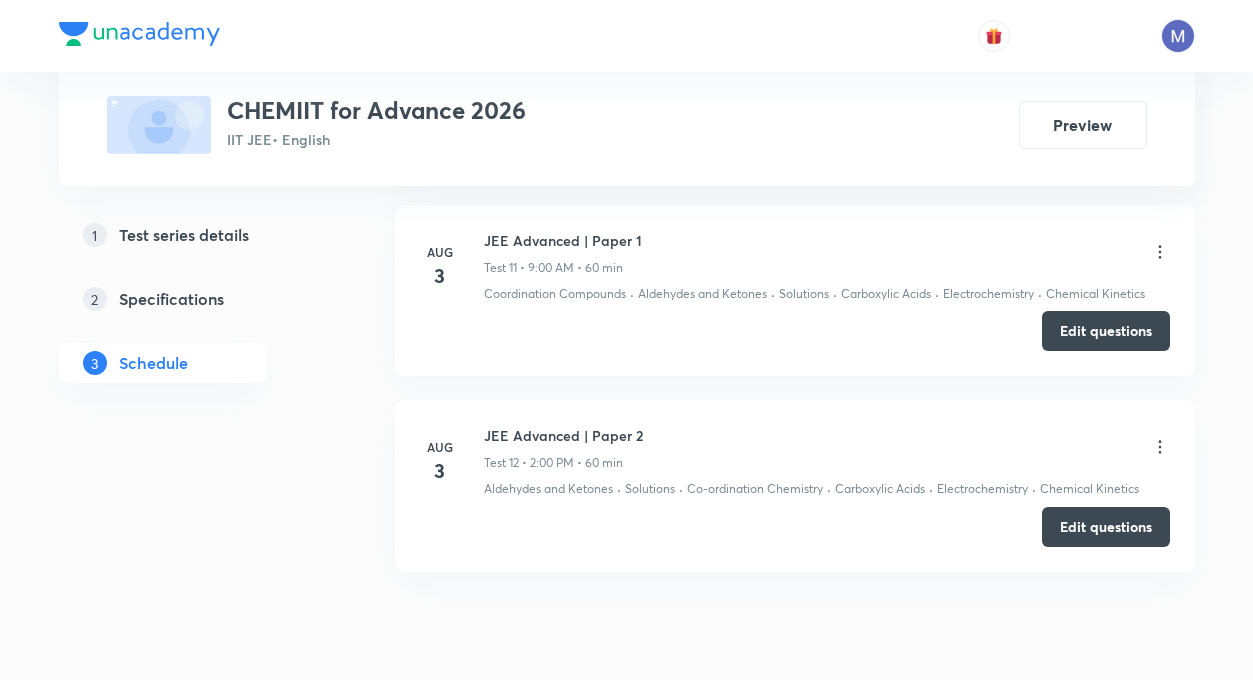 type 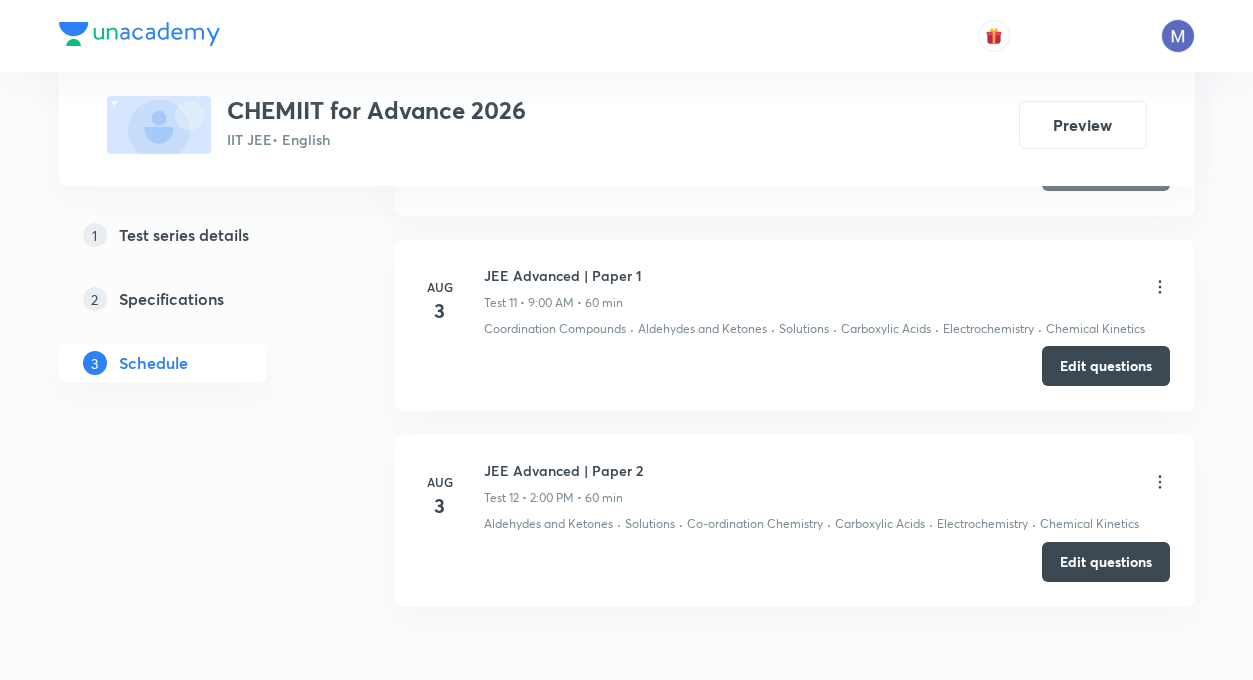 scroll, scrollTop: 2908, scrollLeft: 0, axis: vertical 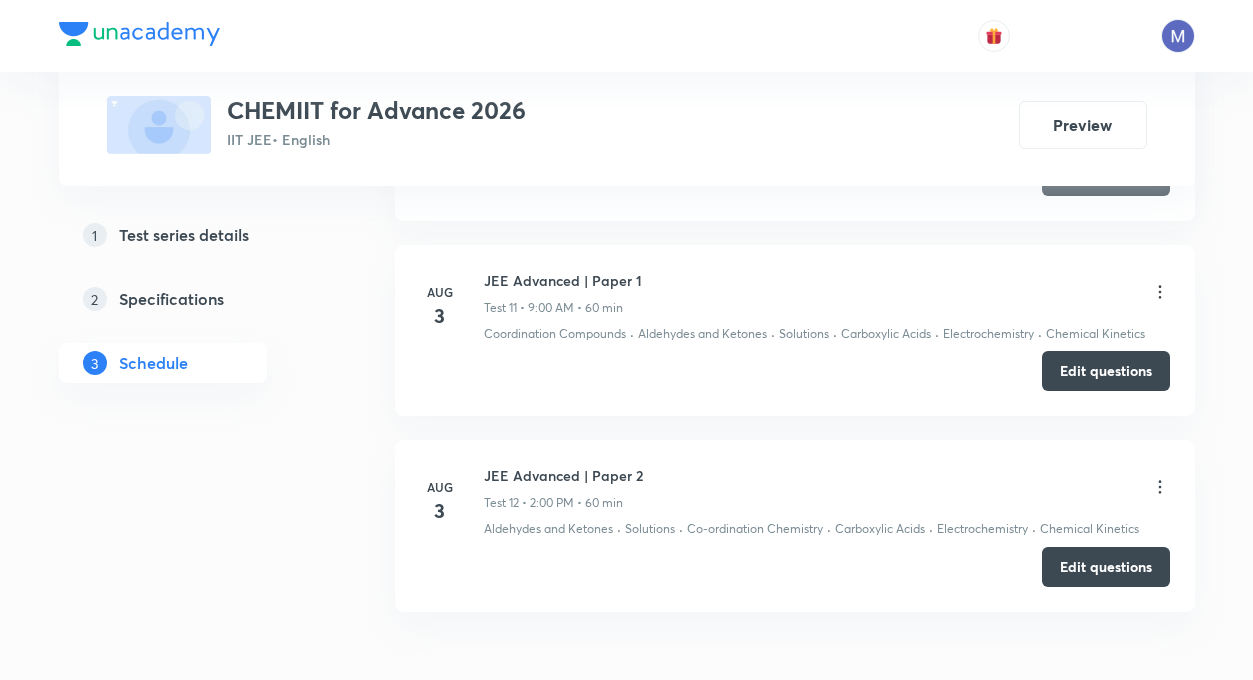 click 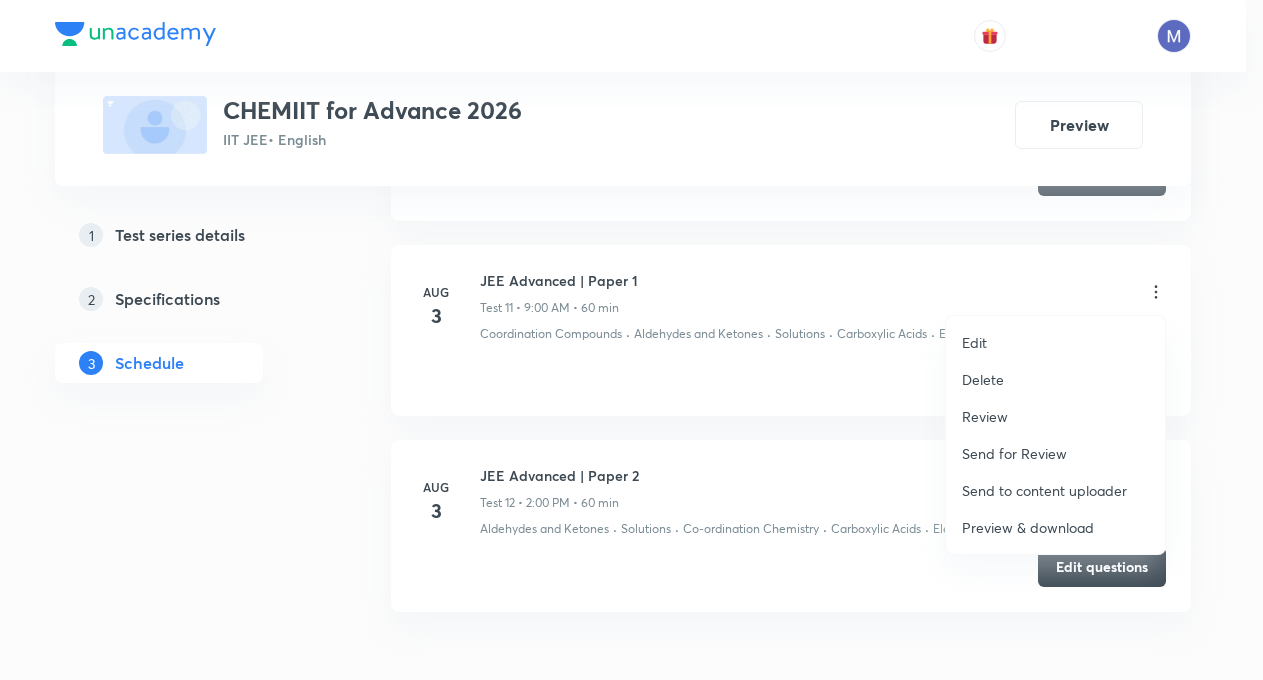 click at bounding box center (631, 340) 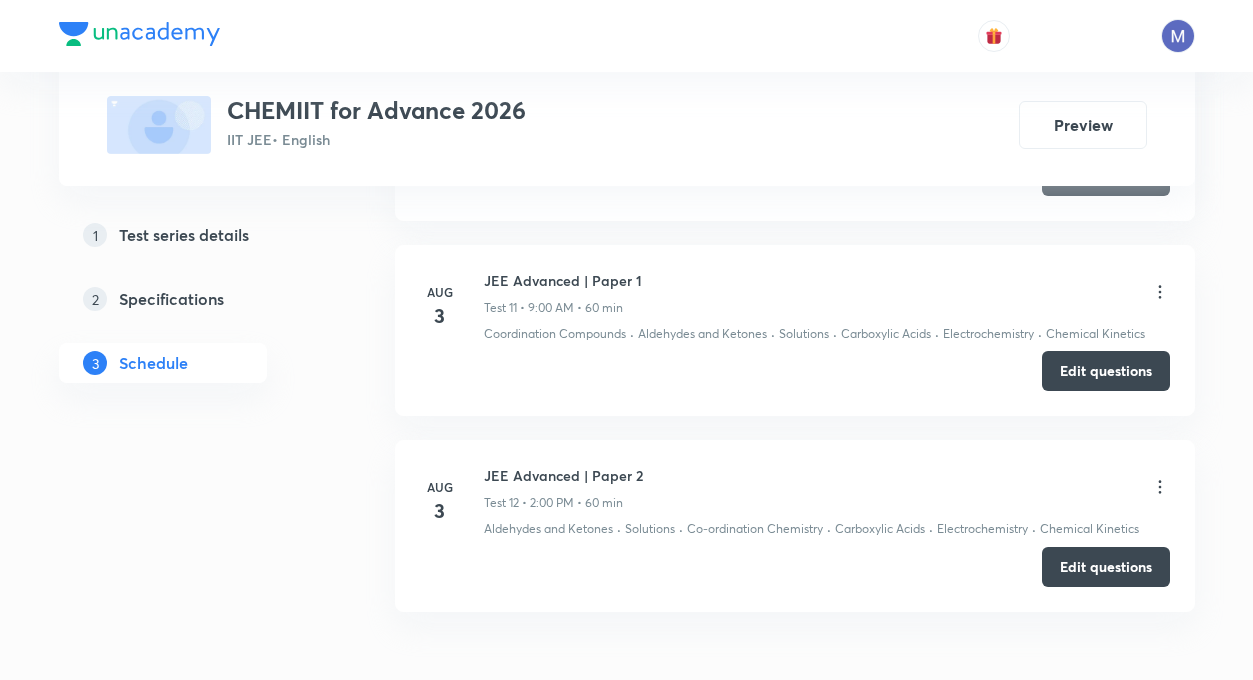 click 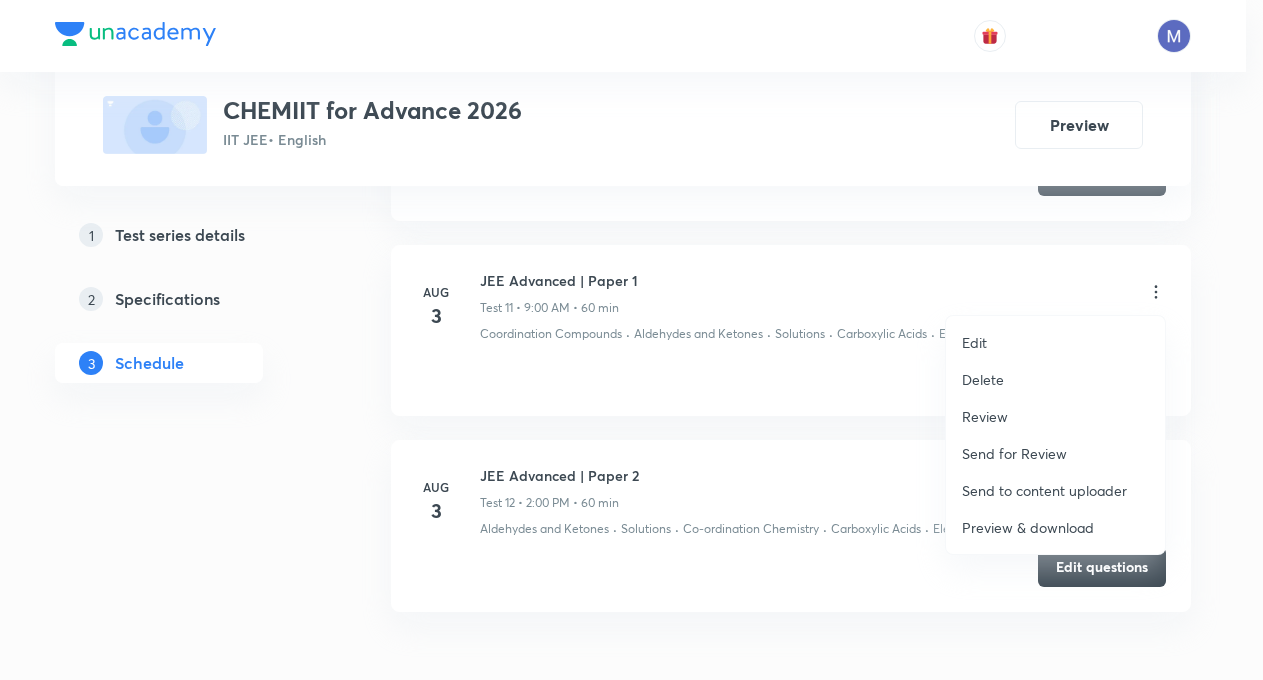 click at bounding box center (631, 340) 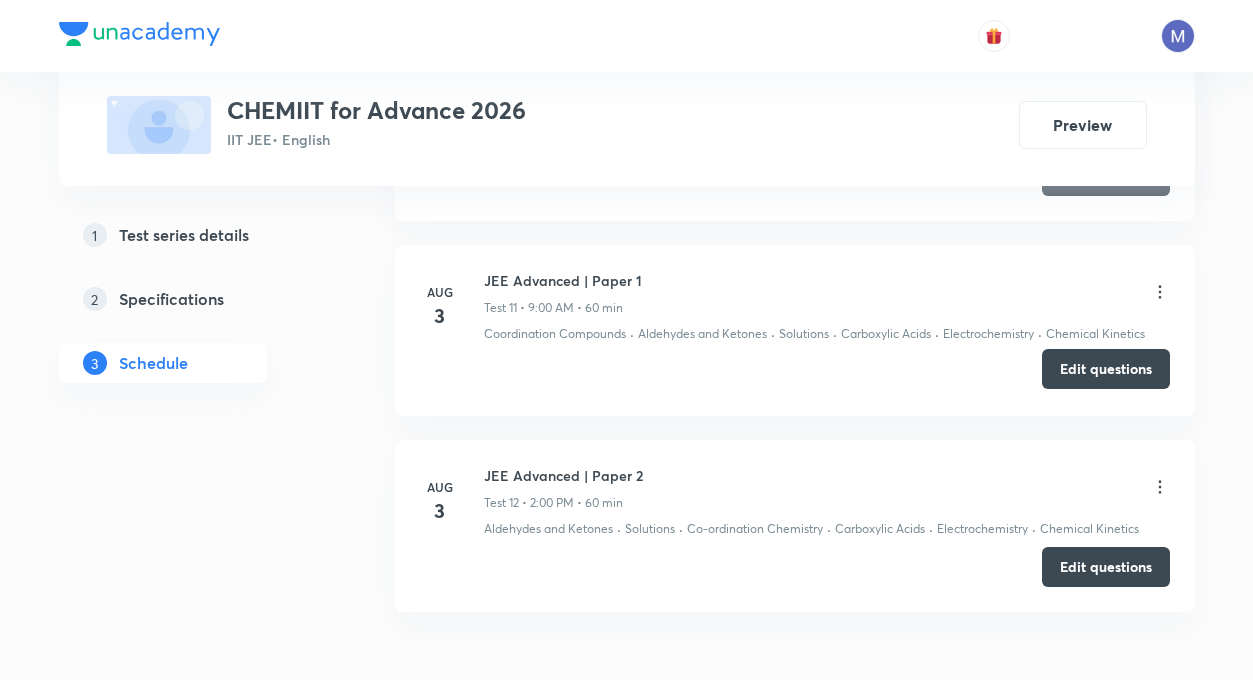 click on "Edit questions" at bounding box center (1106, 369) 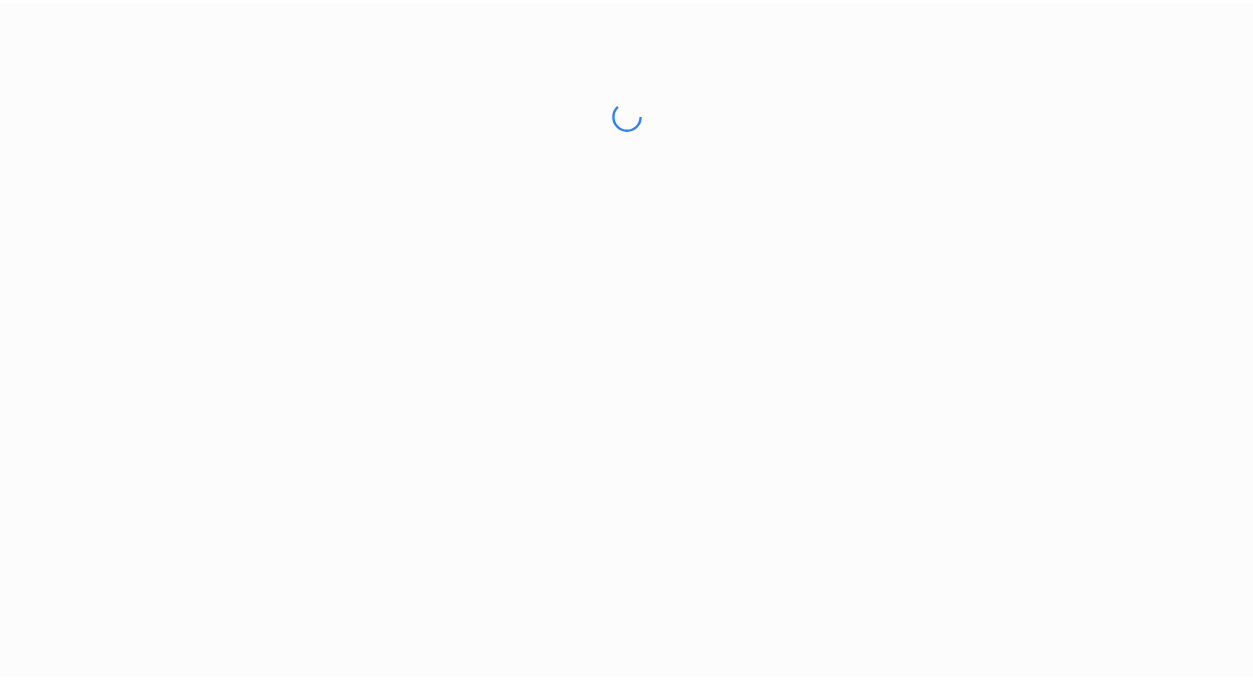 scroll, scrollTop: 0, scrollLeft: 0, axis: both 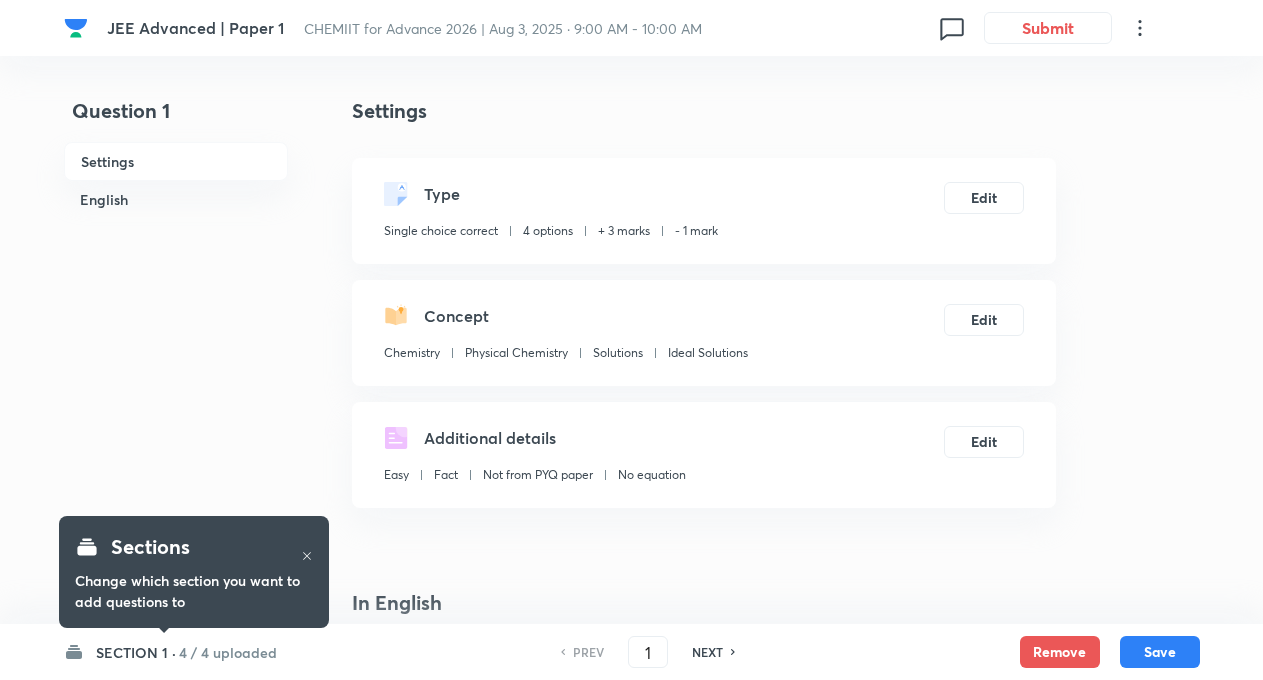 checkbox on "true" 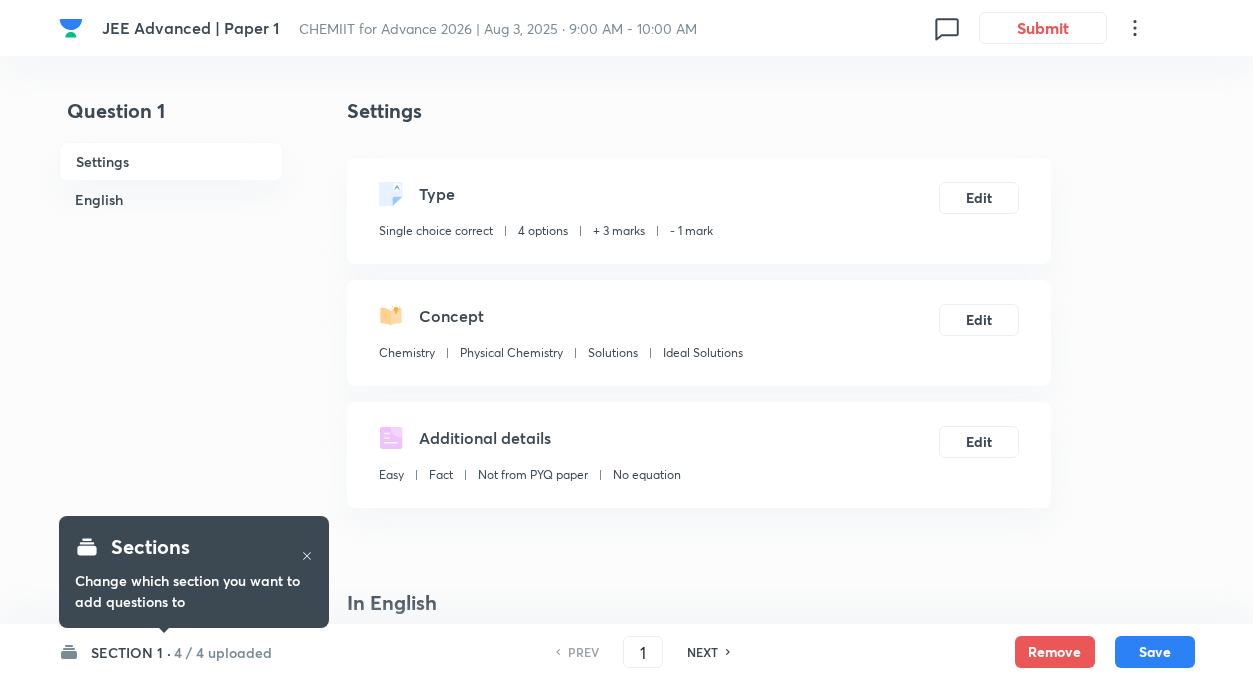scroll, scrollTop: 0, scrollLeft: 0, axis: both 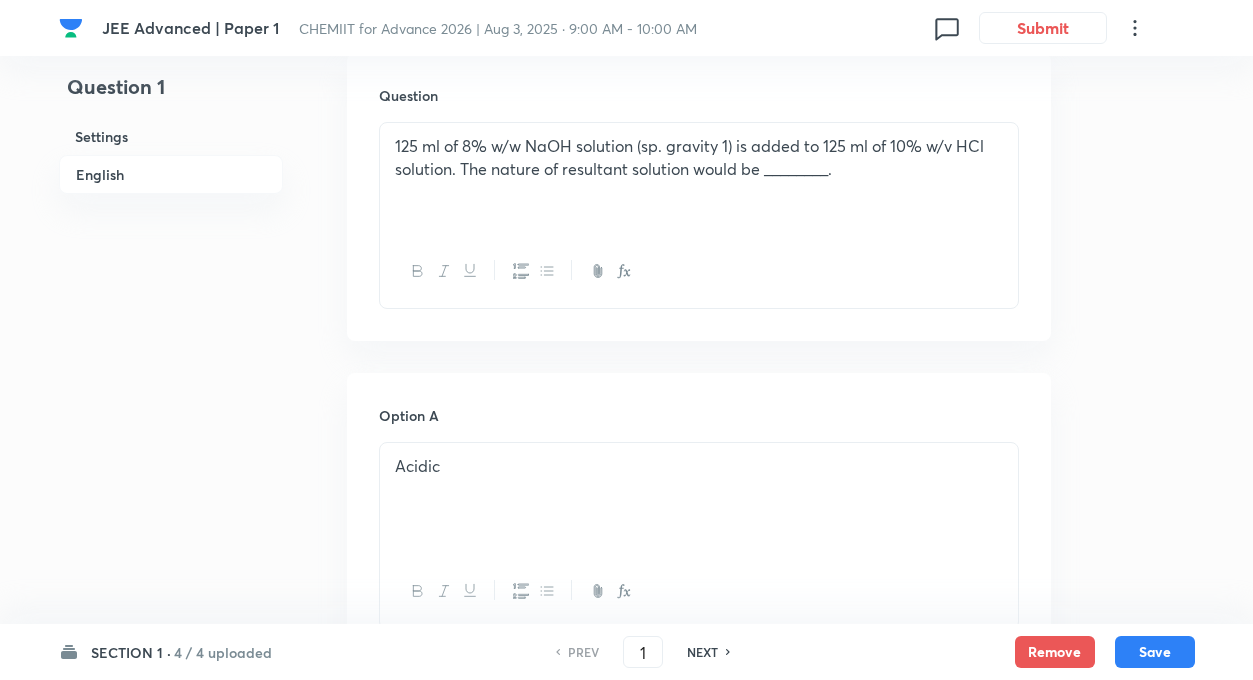 click on "SECTION 1 ·" at bounding box center [131, 652] 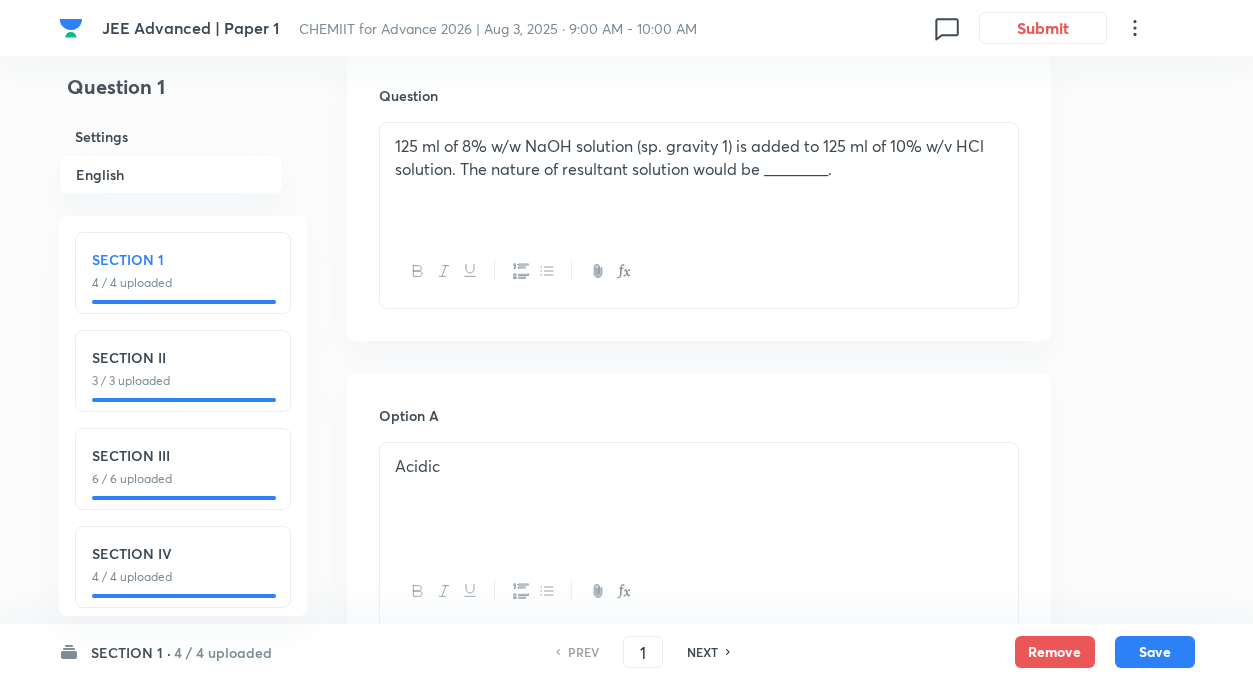 scroll, scrollTop: 25, scrollLeft: 0, axis: vertical 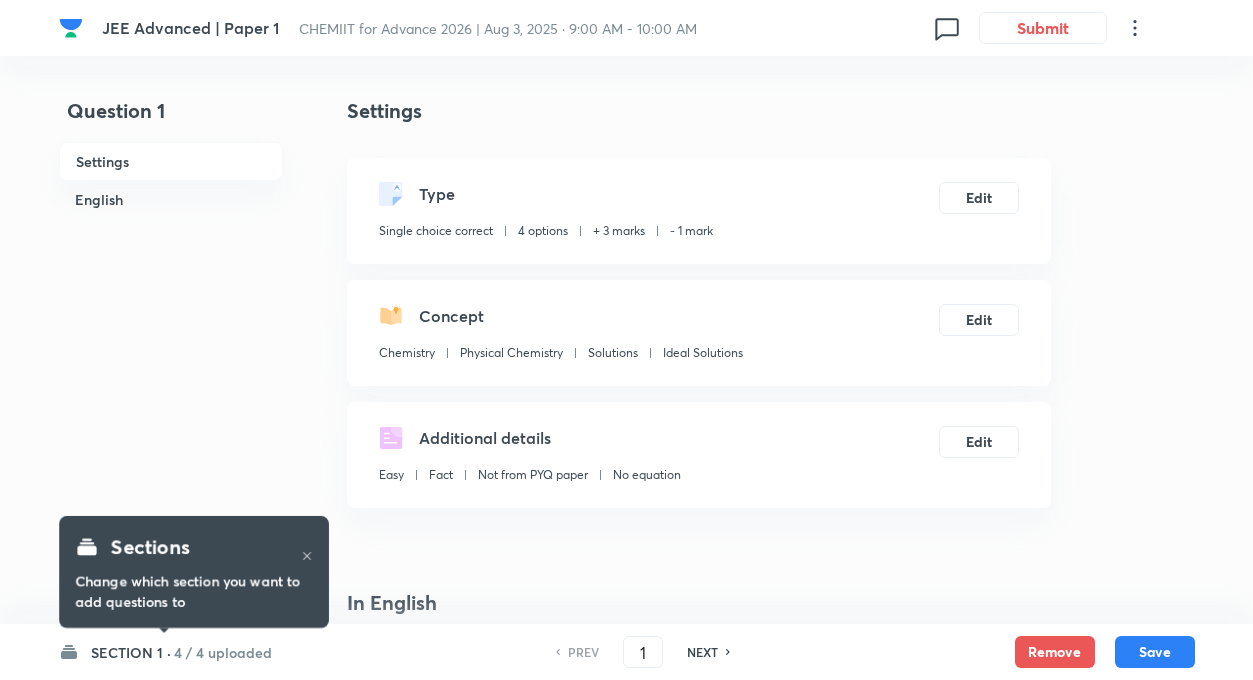 click 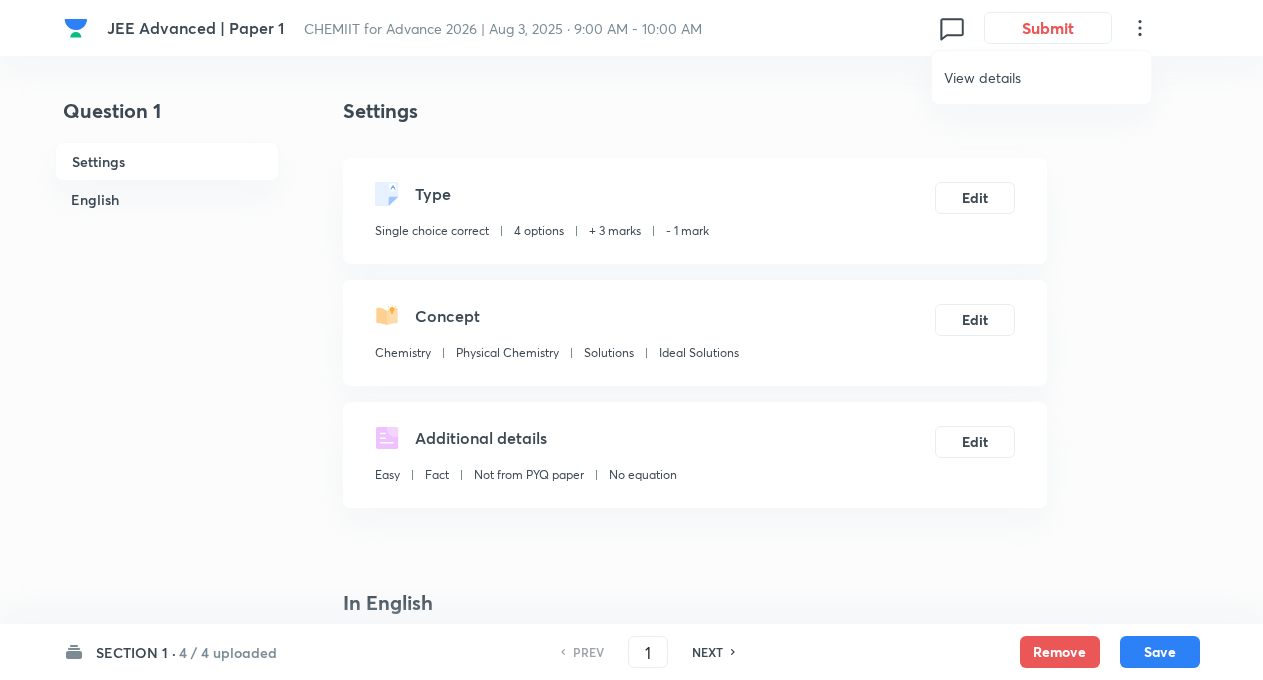 click on "View details" at bounding box center (1041, 77) 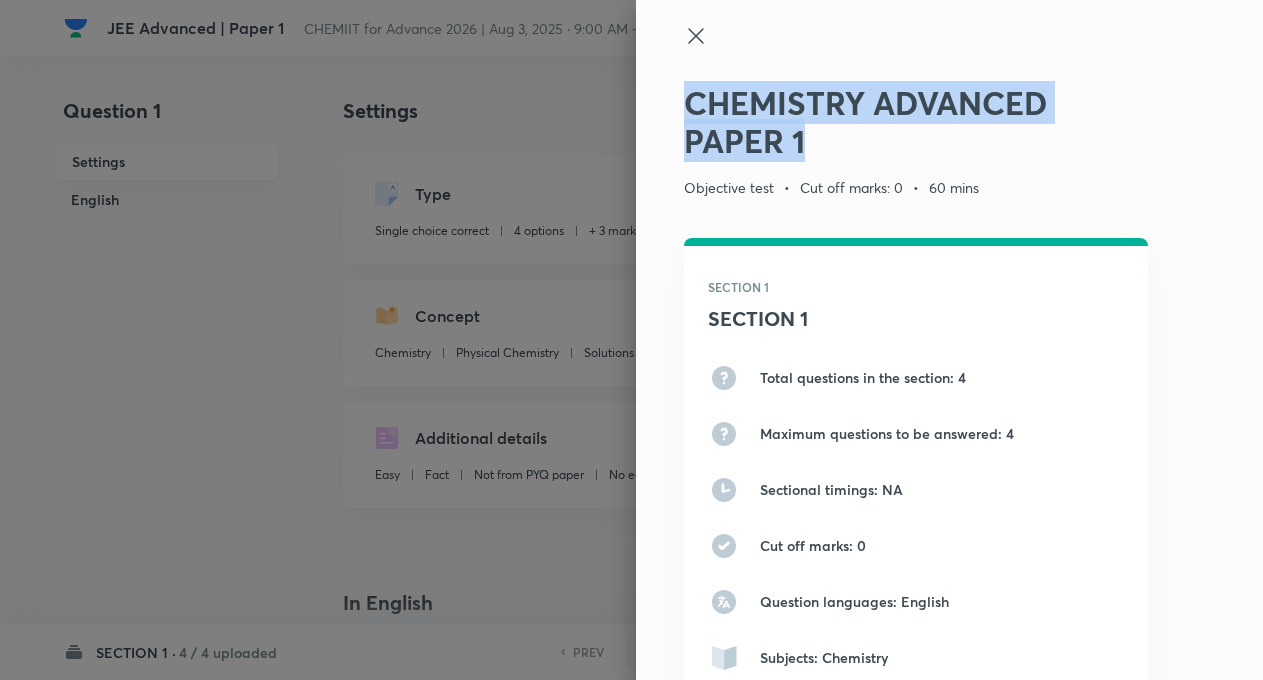 drag, startPoint x: 823, startPoint y: 145, endPoint x: 665, endPoint y: 102, distance: 163.74675 